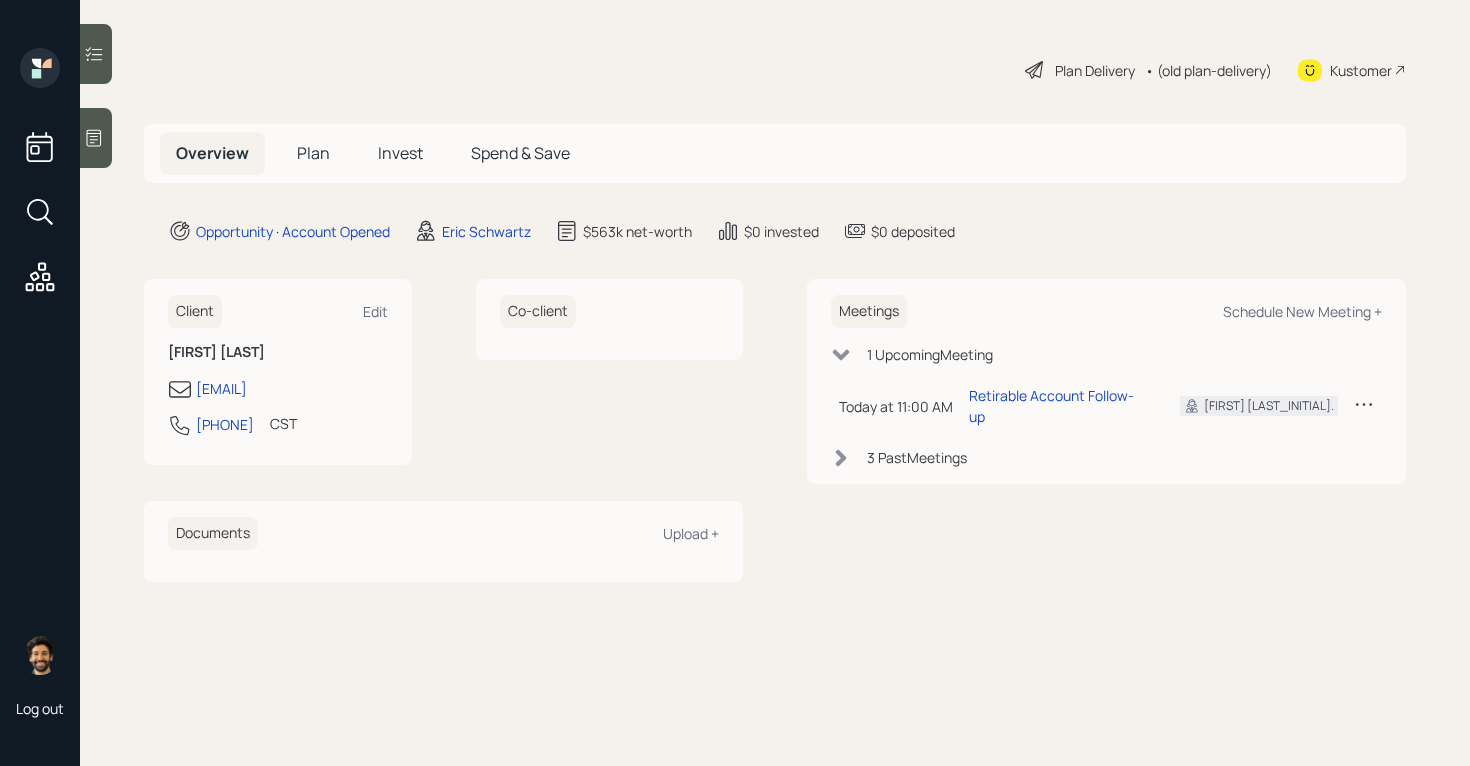 scroll, scrollTop: 0, scrollLeft: 0, axis: both 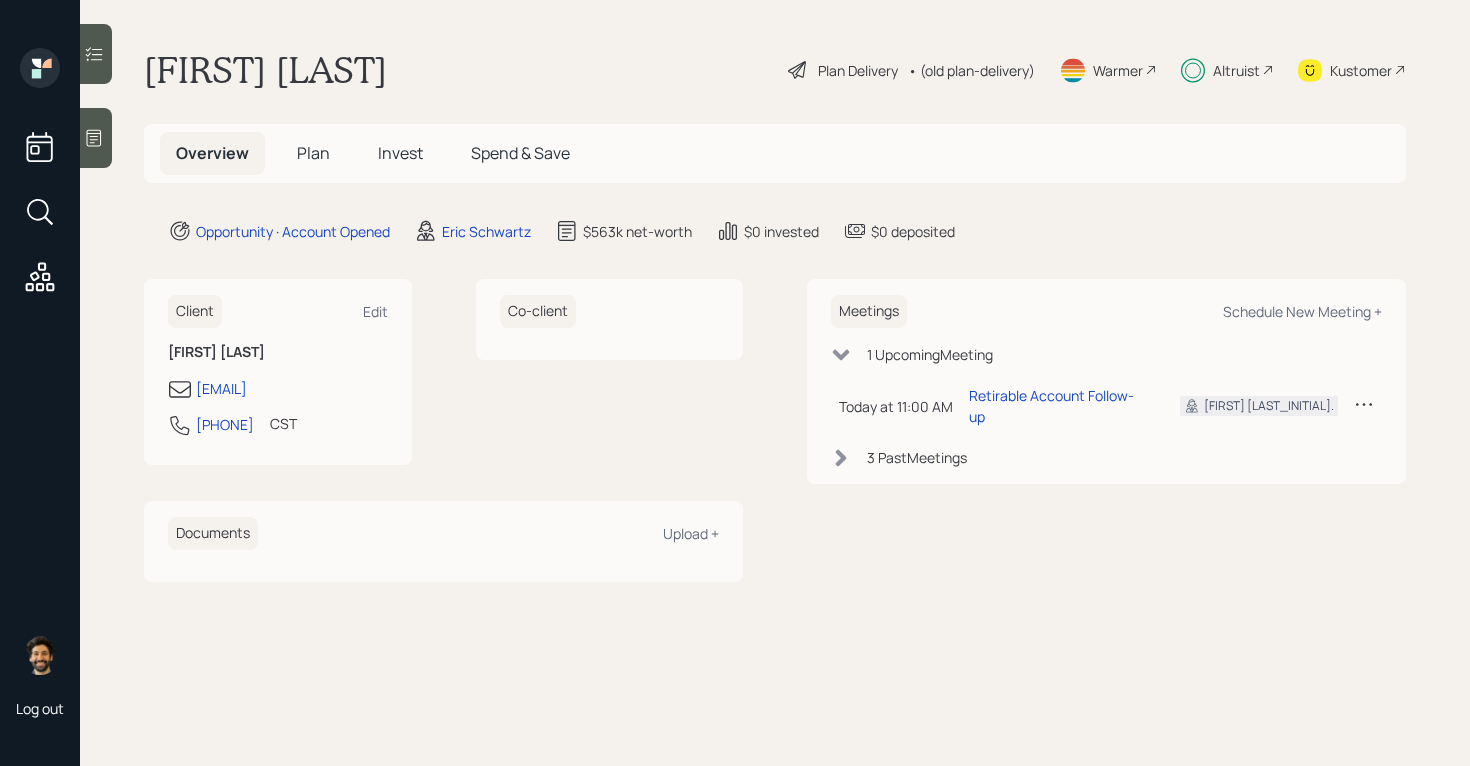 click on "Invest" at bounding box center [400, 153] 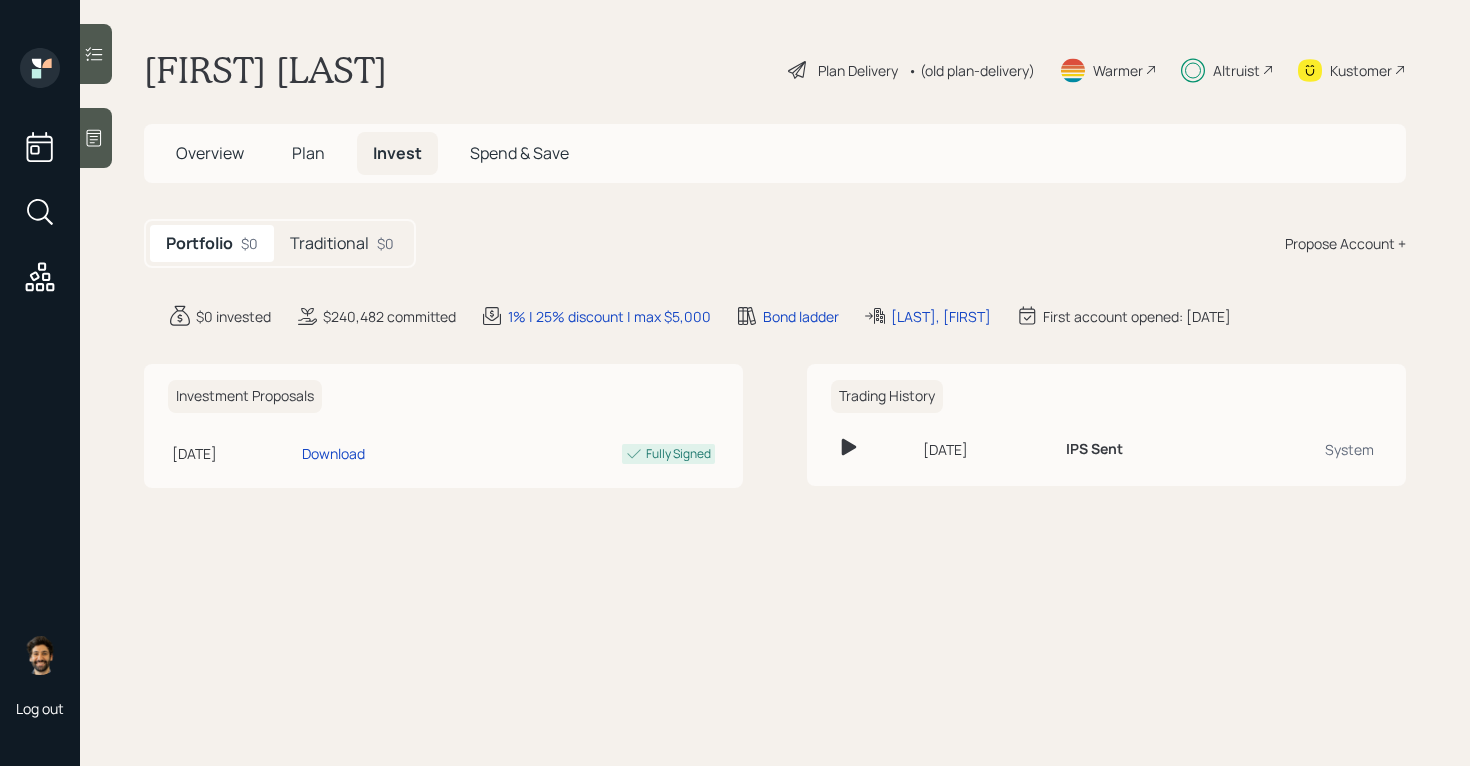 click on "Traditional" at bounding box center (329, 243) 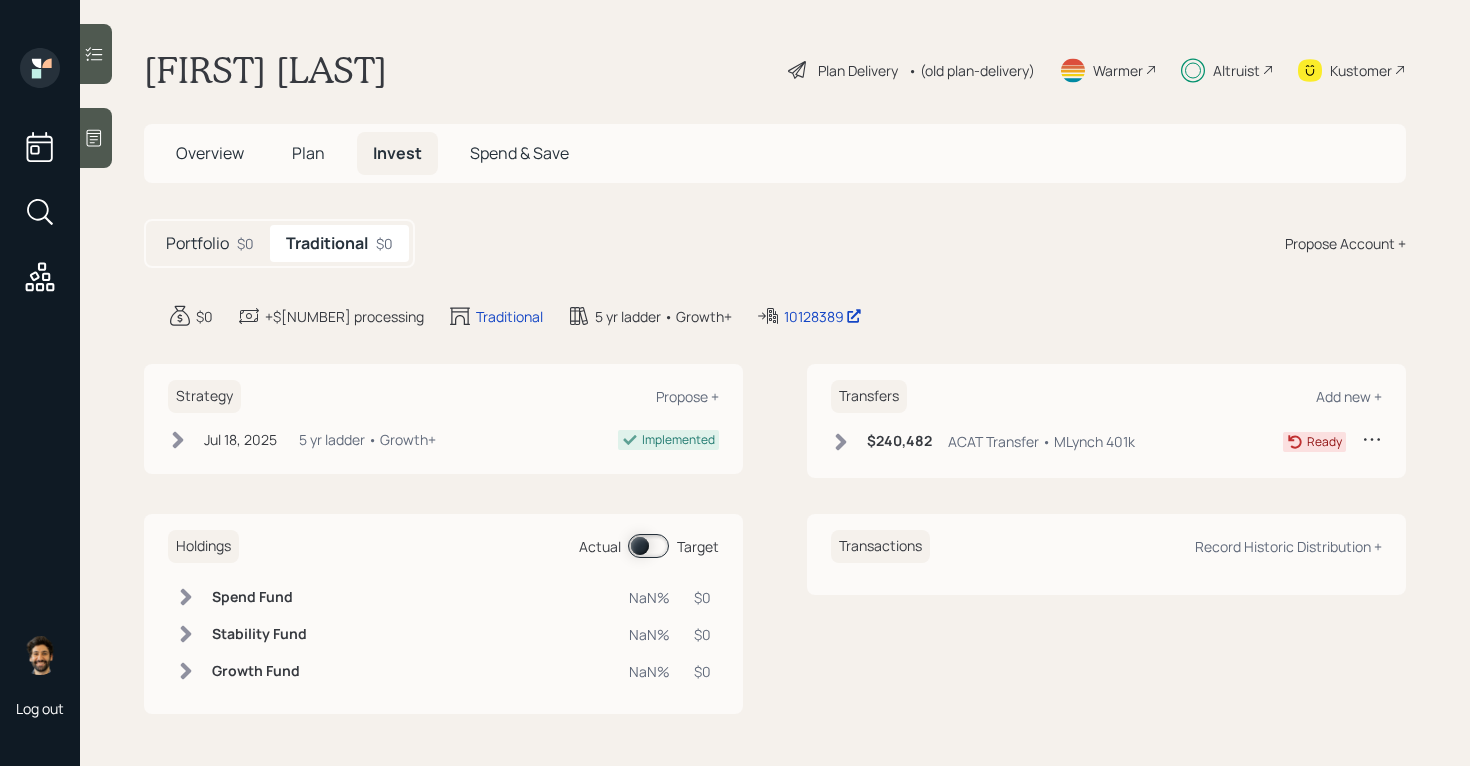 click on "$0" at bounding box center (245, 243) 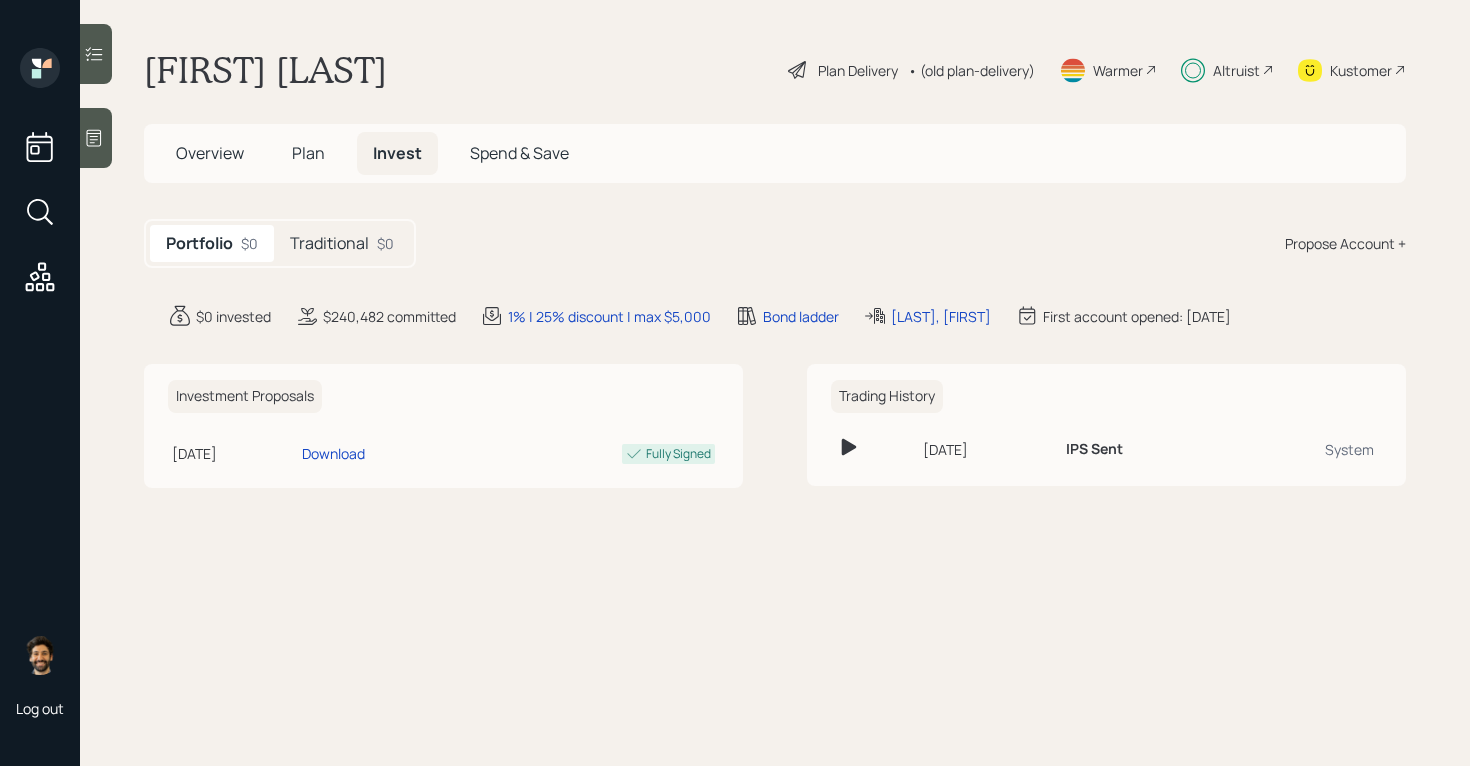 click on "Traditional" at bounding box center (329, 243) 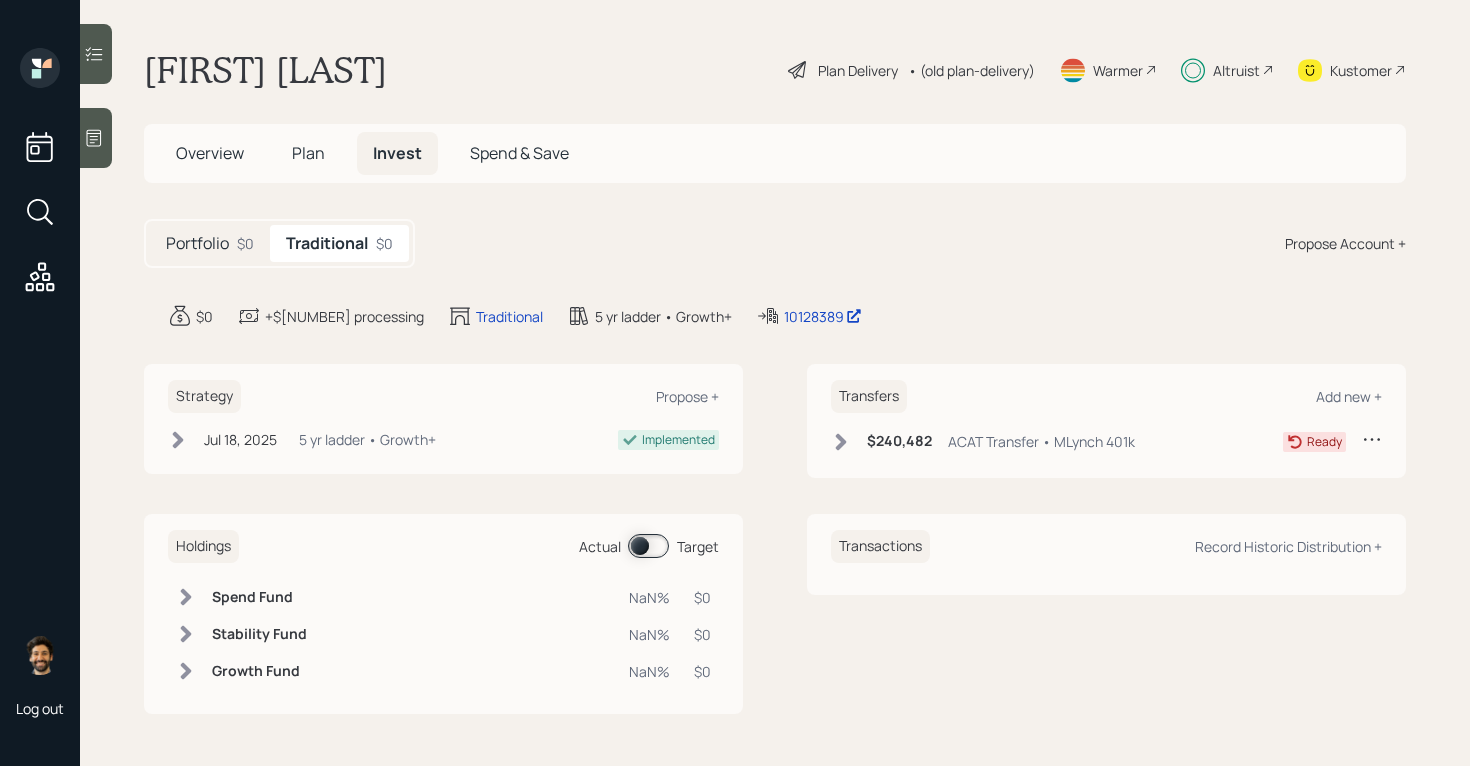click on "Propose Account +" at bounding box center (1345, 243) 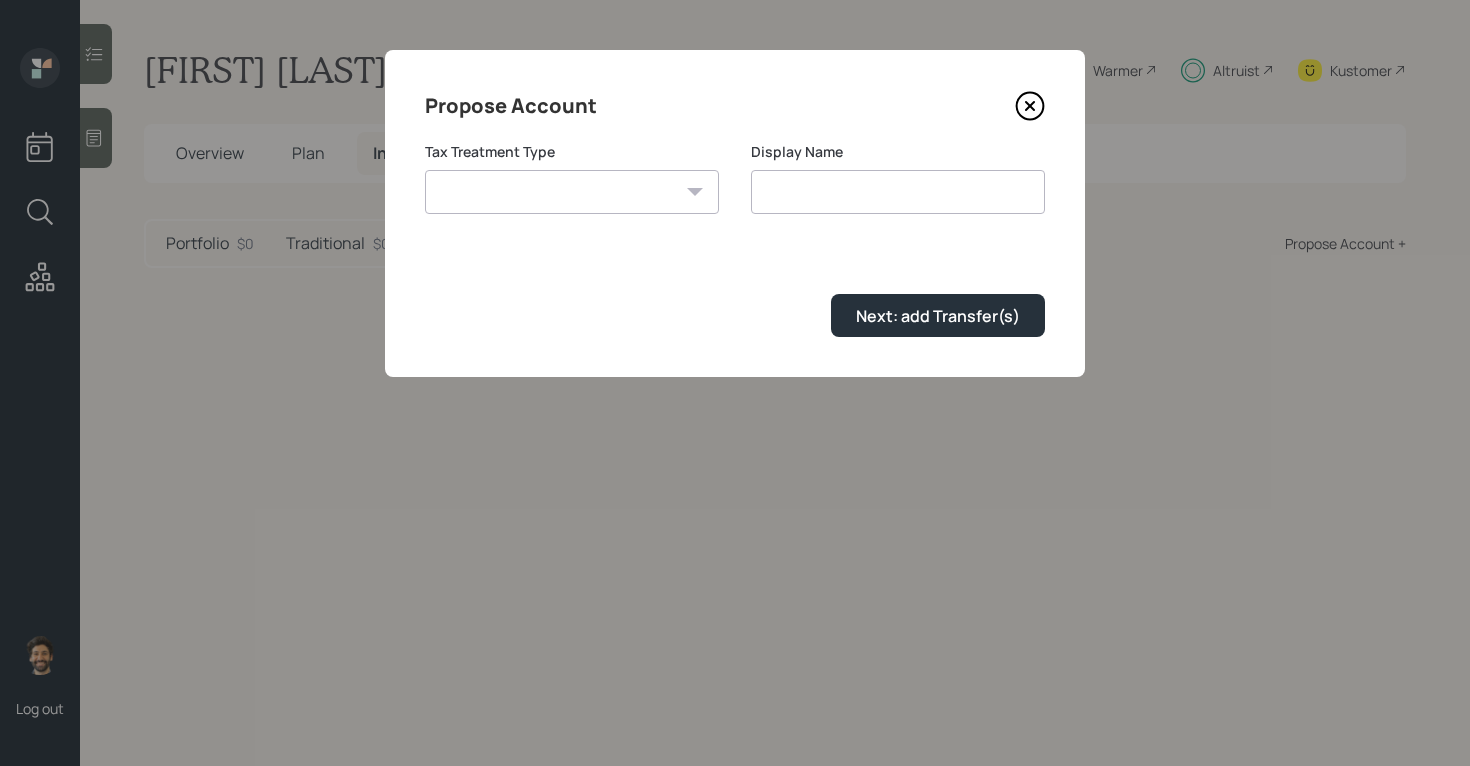 click on "Roth Taxable Traditional" at bounding box center (572, 192) 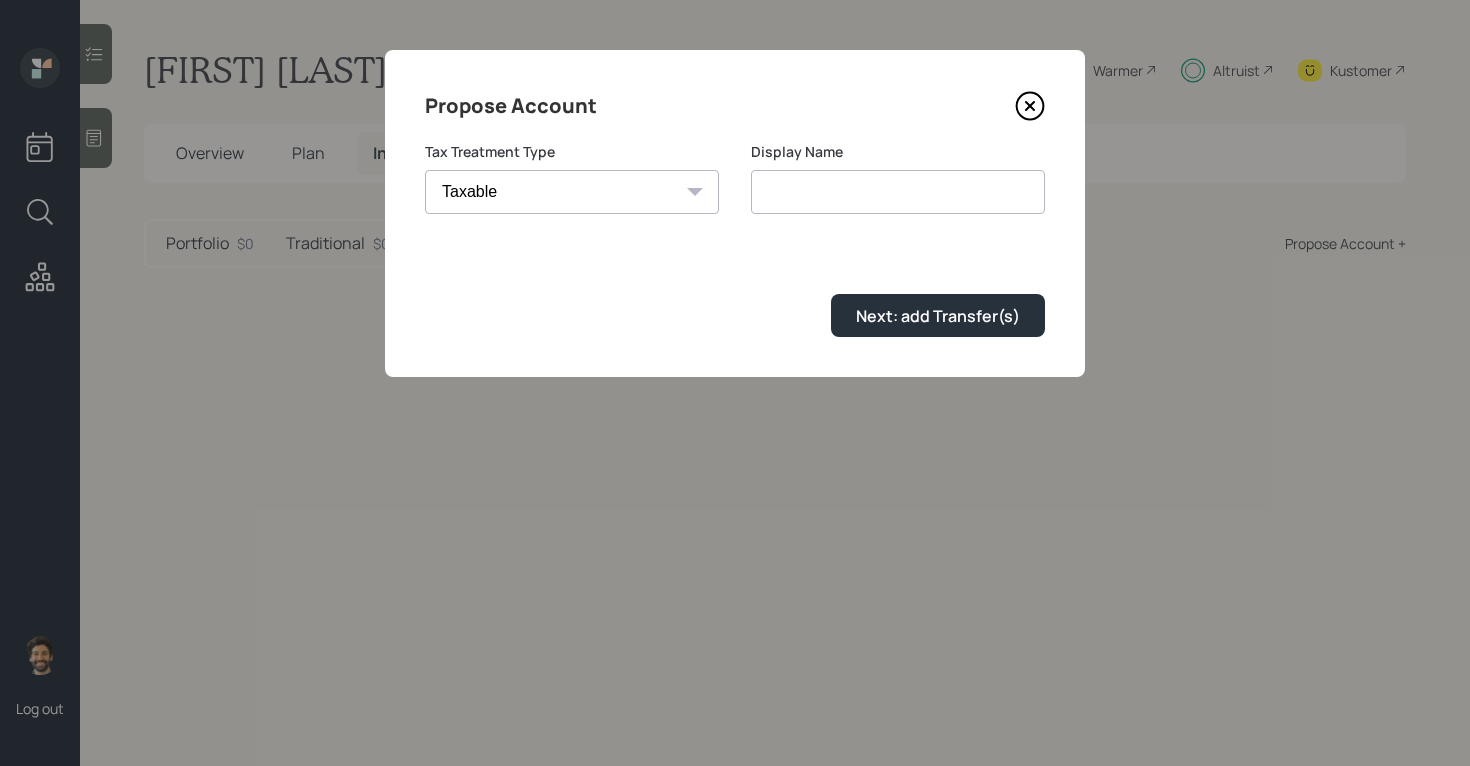 type on "Taxable" 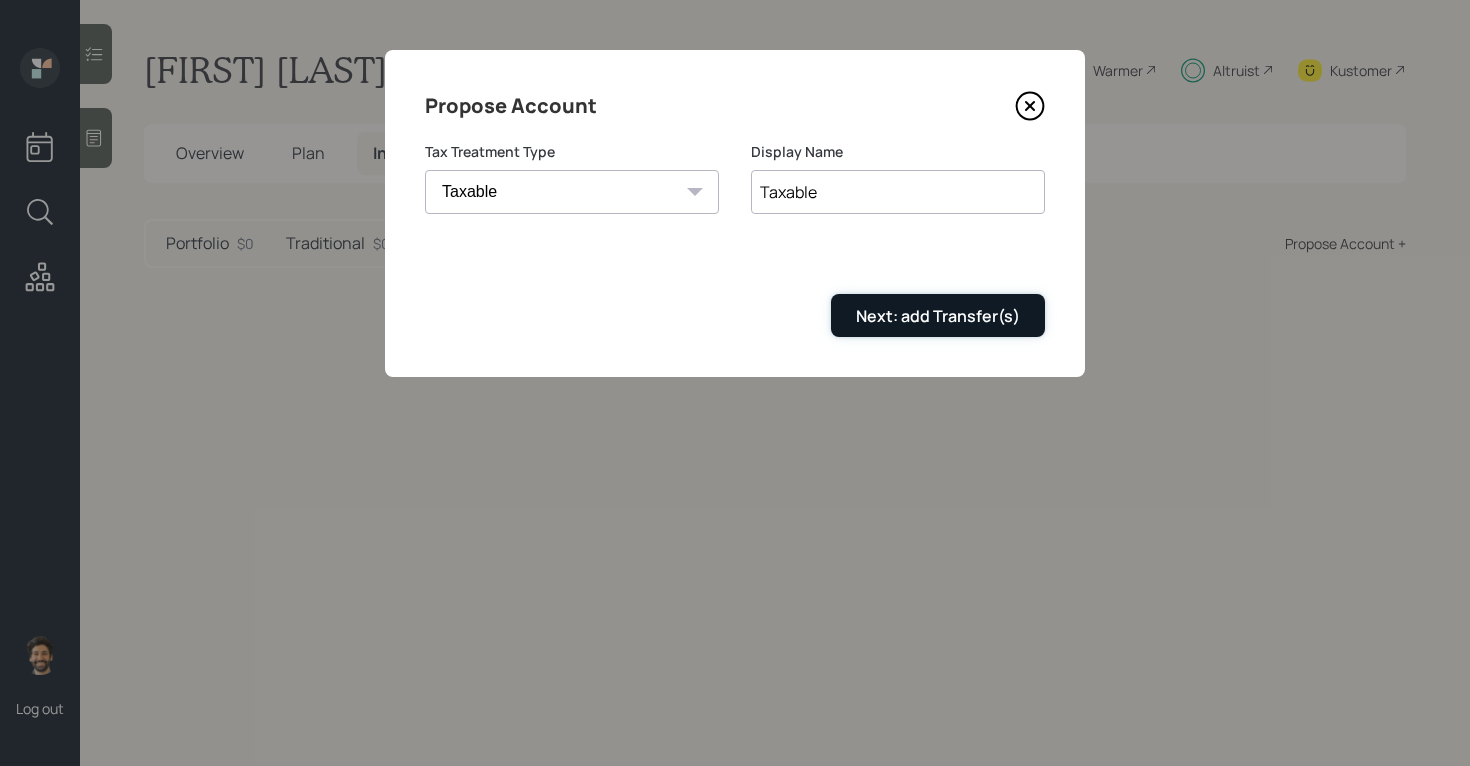 click on "Next: add Transfer(s)" at bounding box center [938, 316] 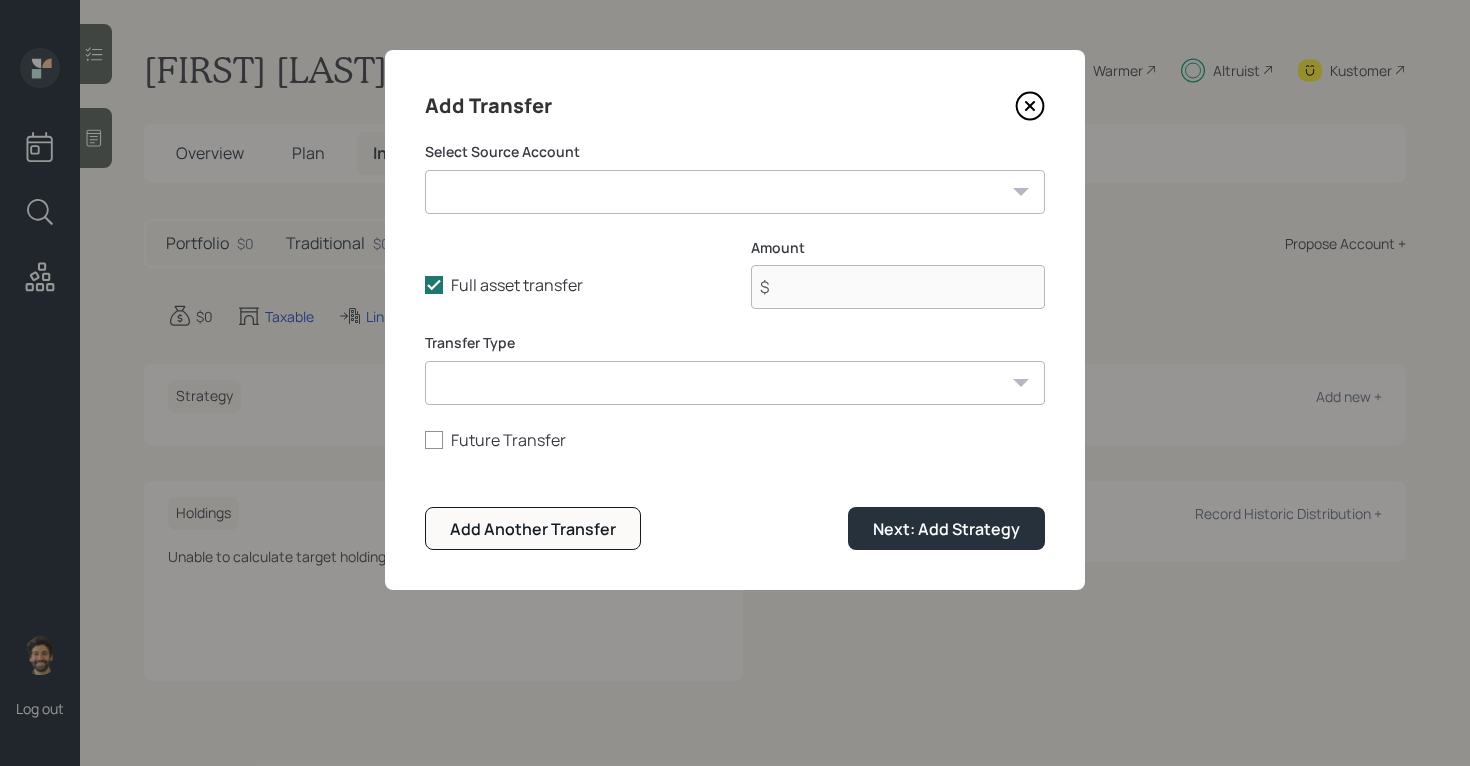 click on "MLynch 401k ($[NUMBER] | 401(k)) Checking / Savings  ($[NUMBER] | Emergency Fund)" at bounding box center [735, 192] 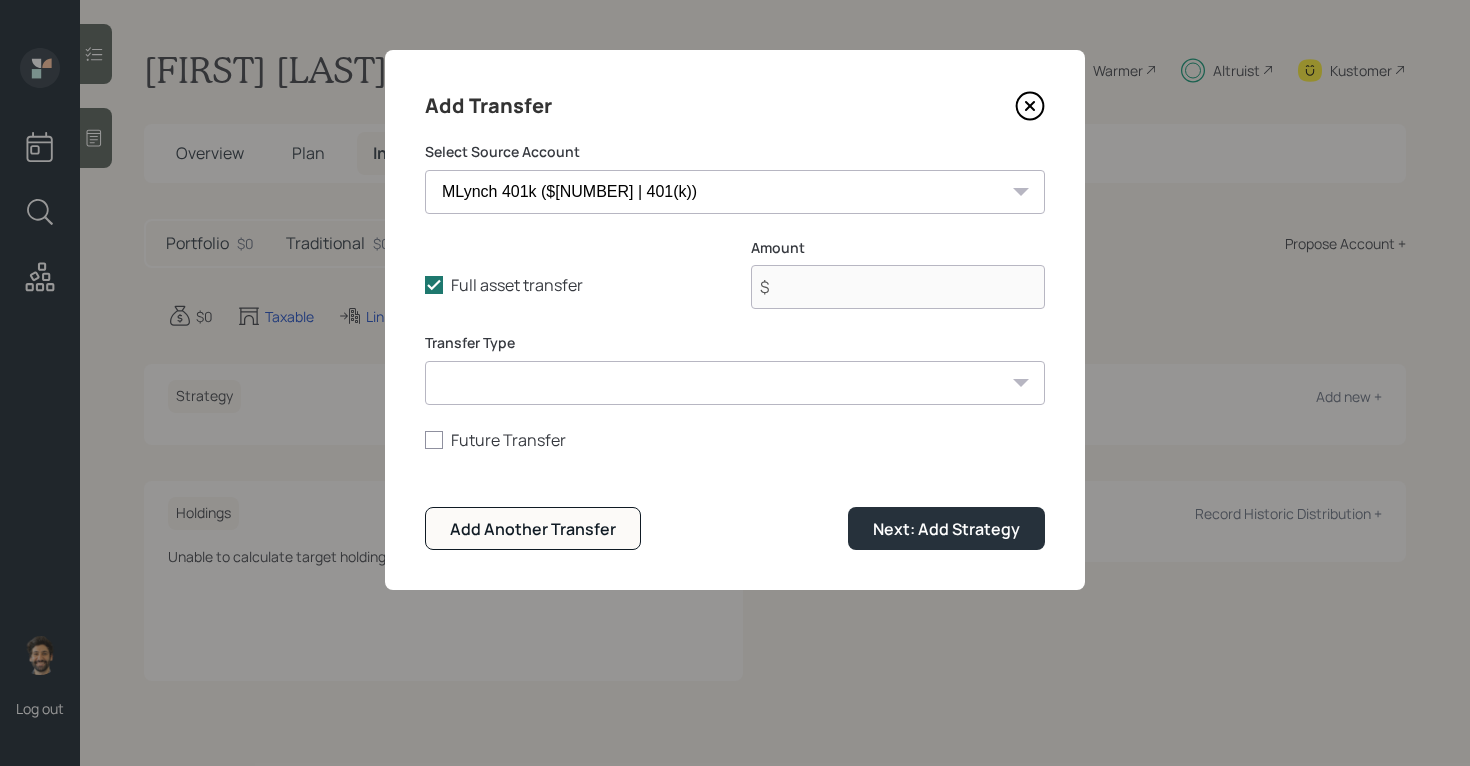 type on "$ 240,482" 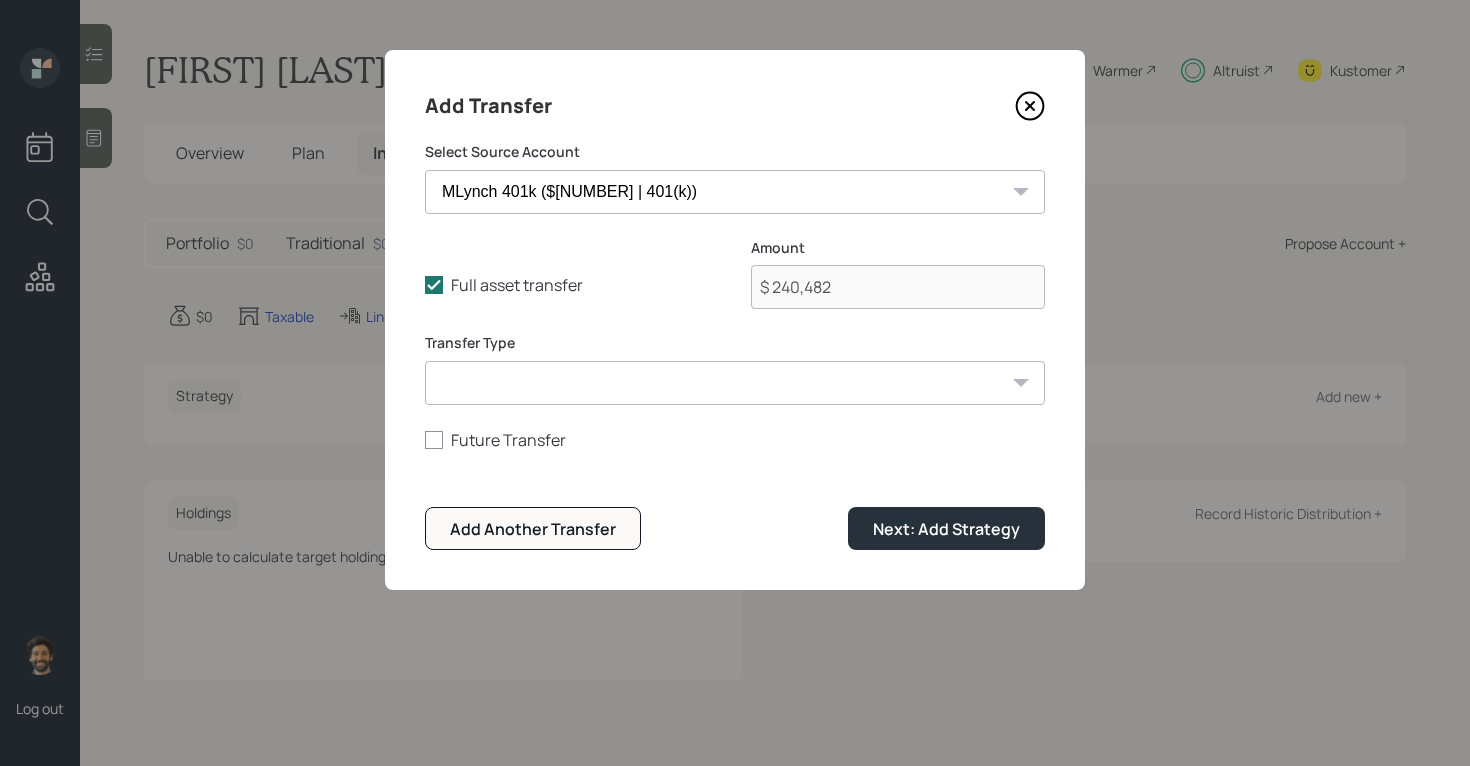 click on "ACAT Transfer Non ACAT Transfer Capitalize Rollover Rollover Deposit" at bounding box center [735, 383] 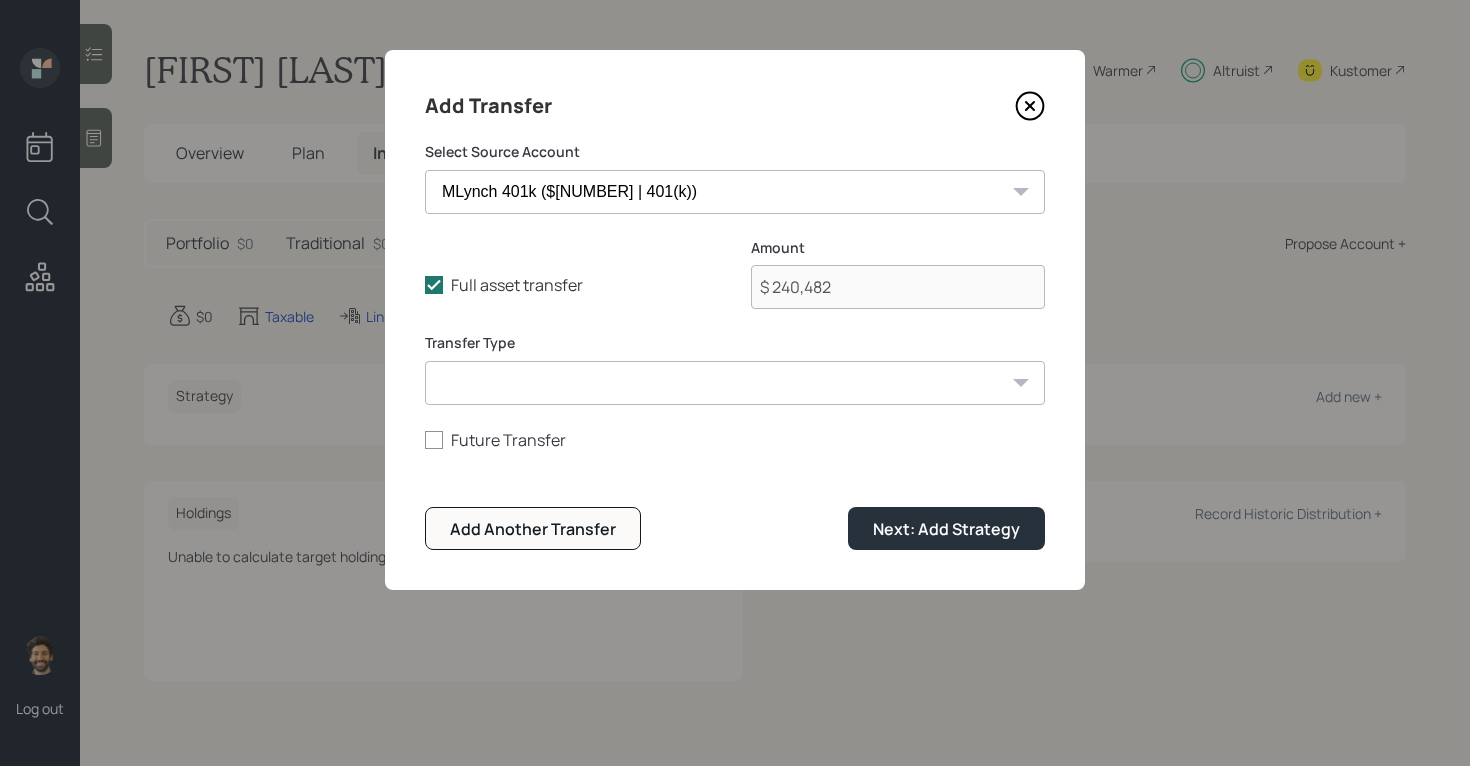 click 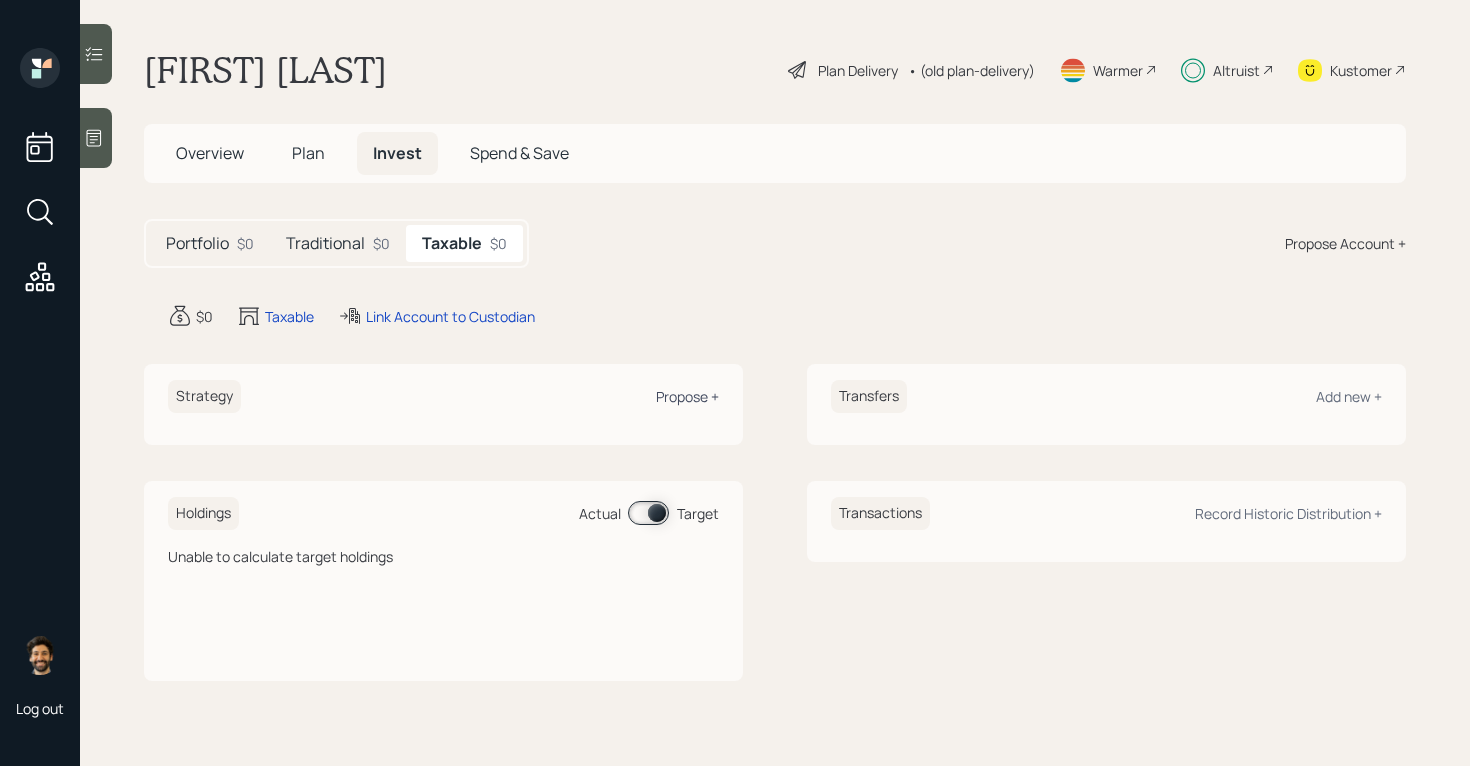 click on "Propose +" at bounding box center [687, 396] 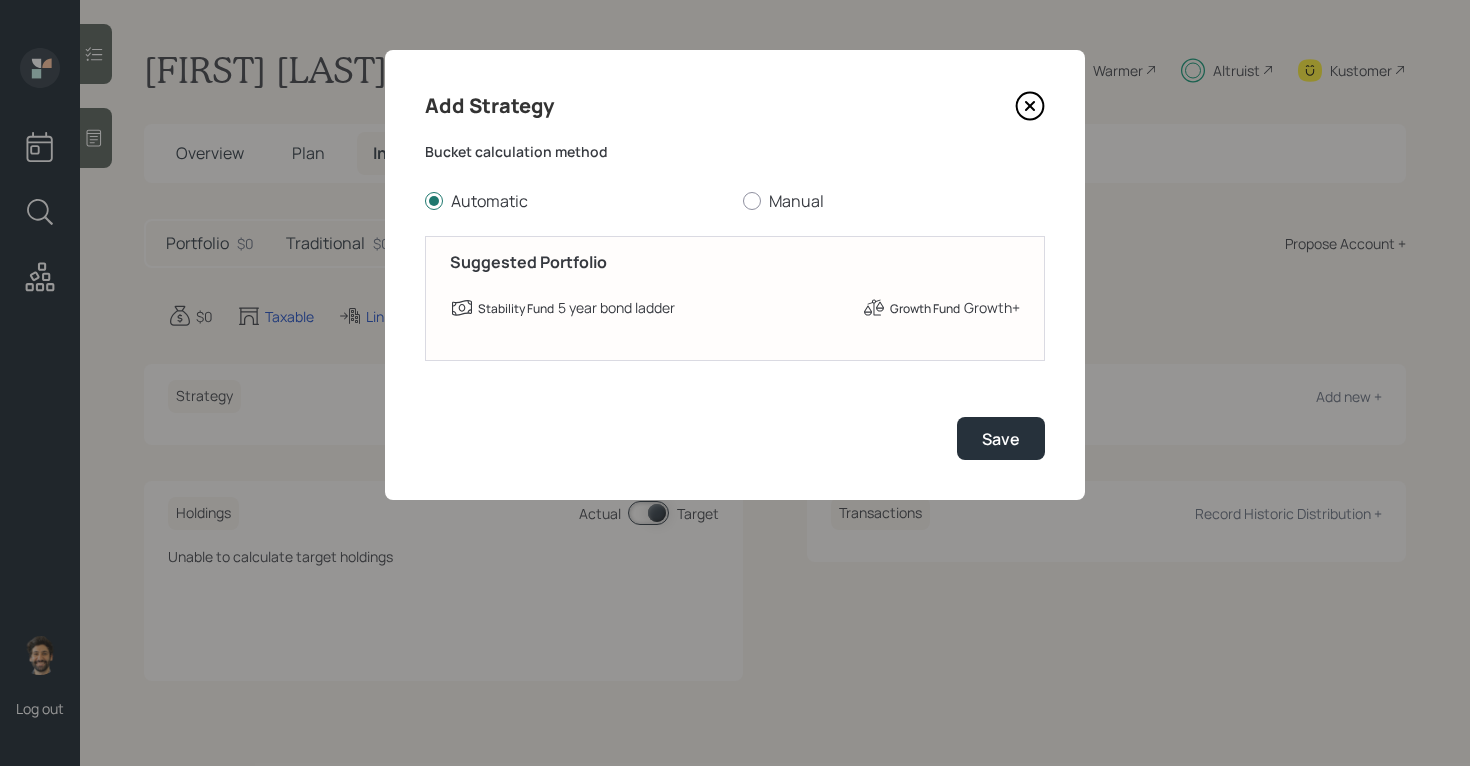 click 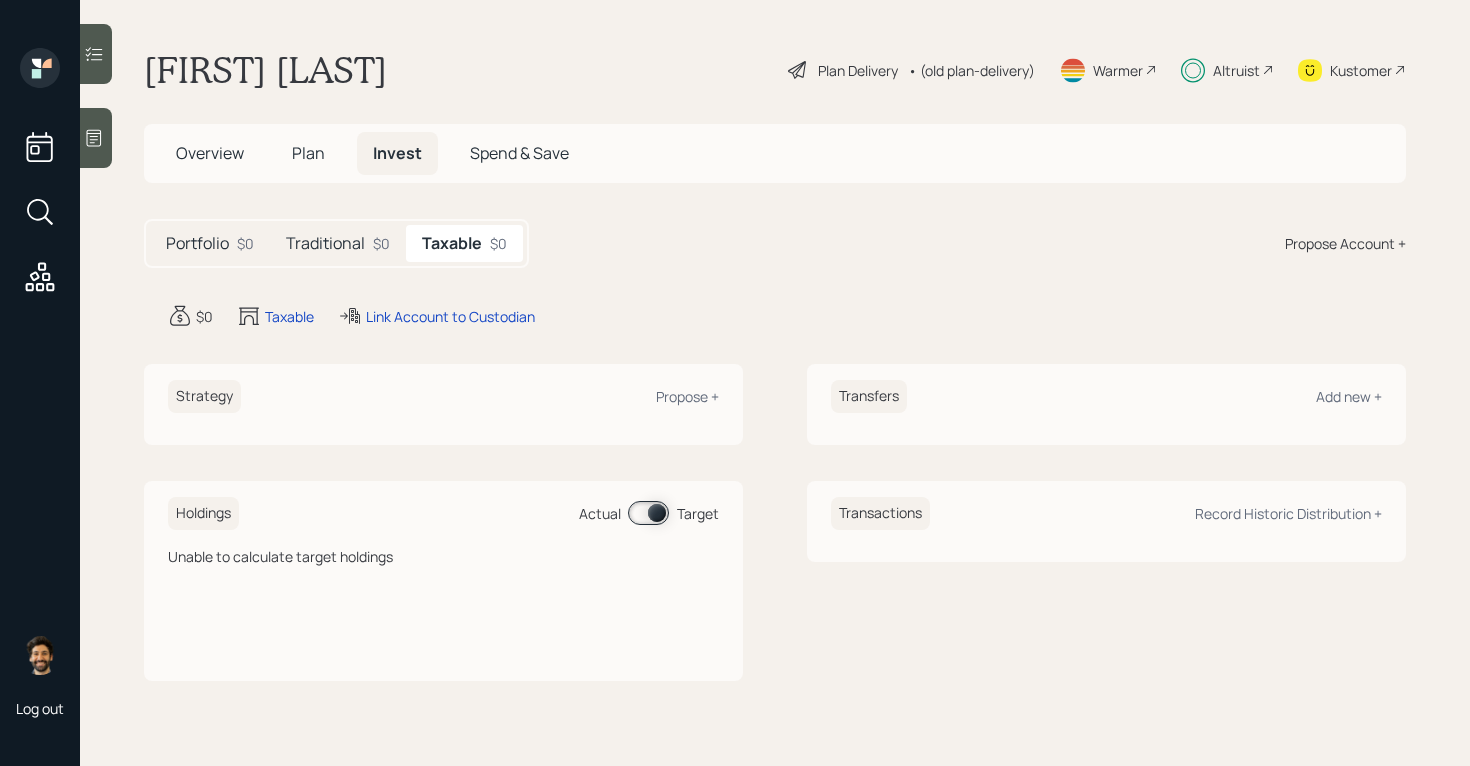 click on "Strategy Propose +" at bounding box center [443, 396] 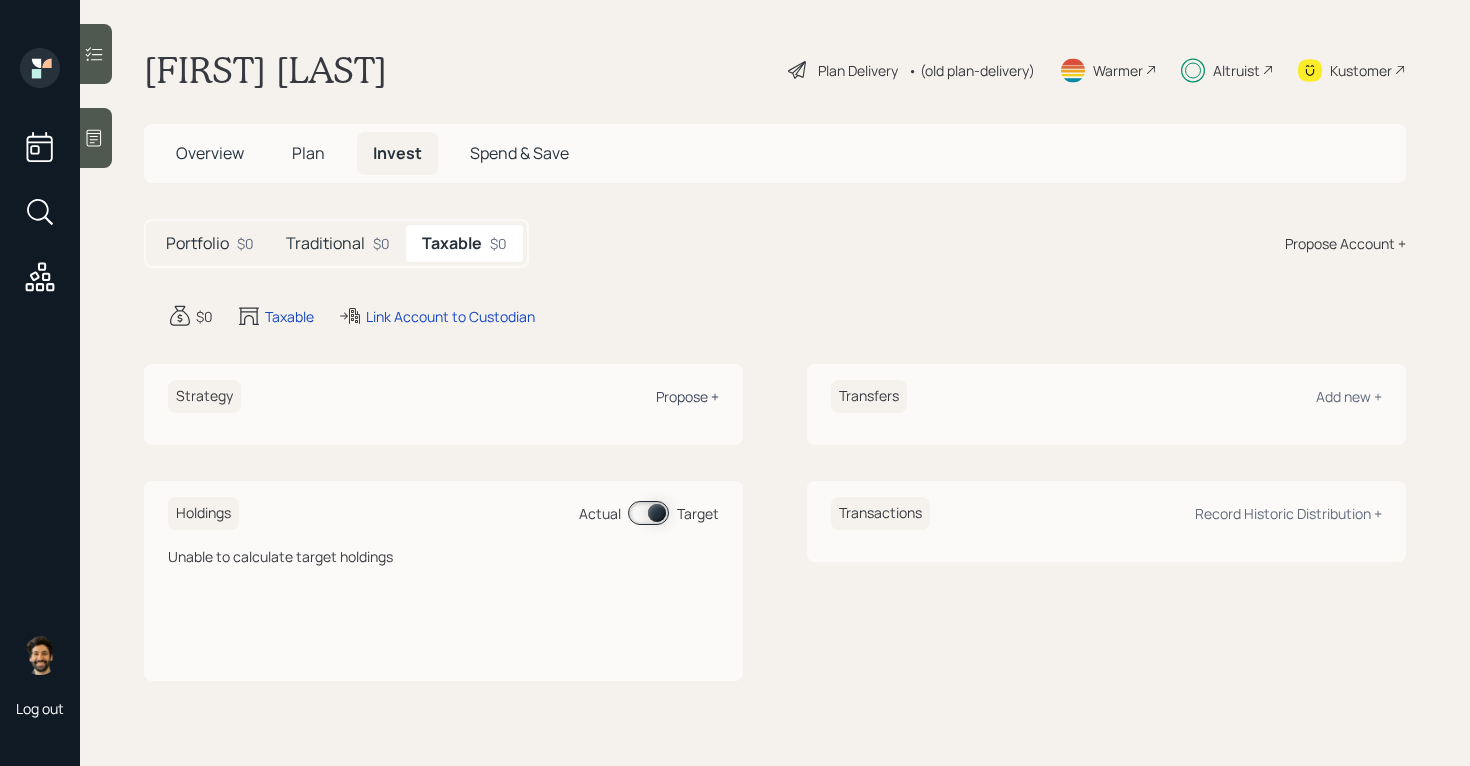 click on "Propose +" at bounding box center (687, 396) 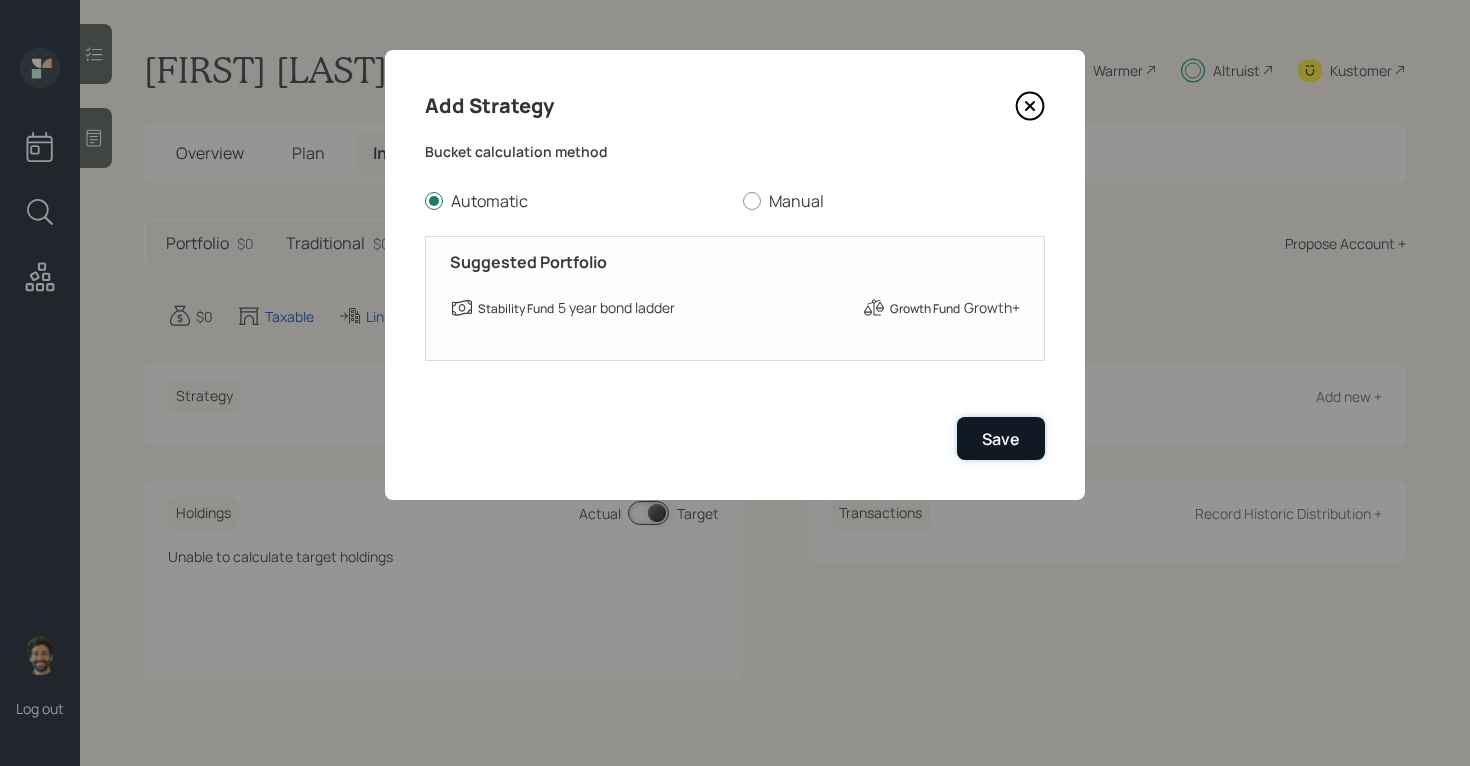 click on "Save" at bounding box center (1001, 439) 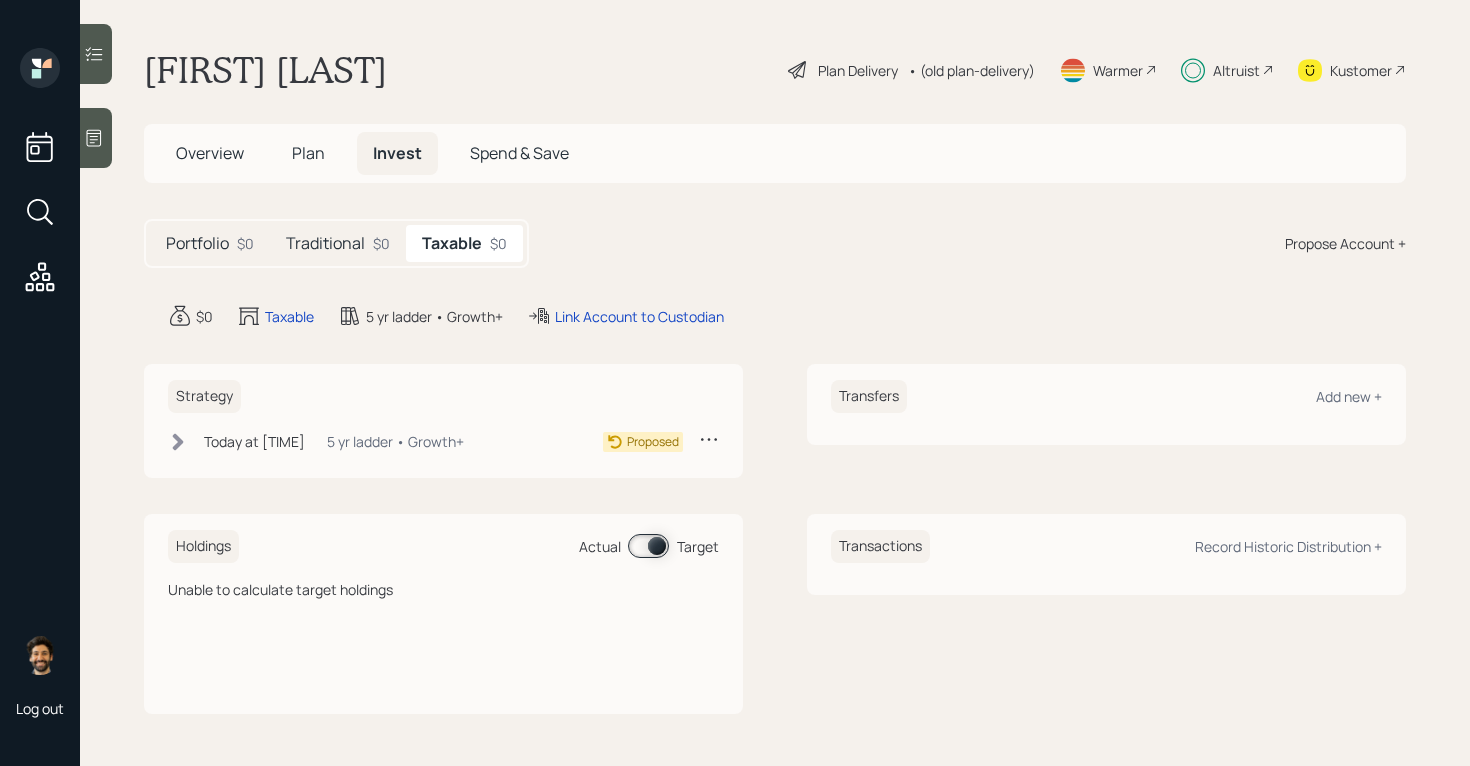 click on "Plan" at bounding box center [308, 153] 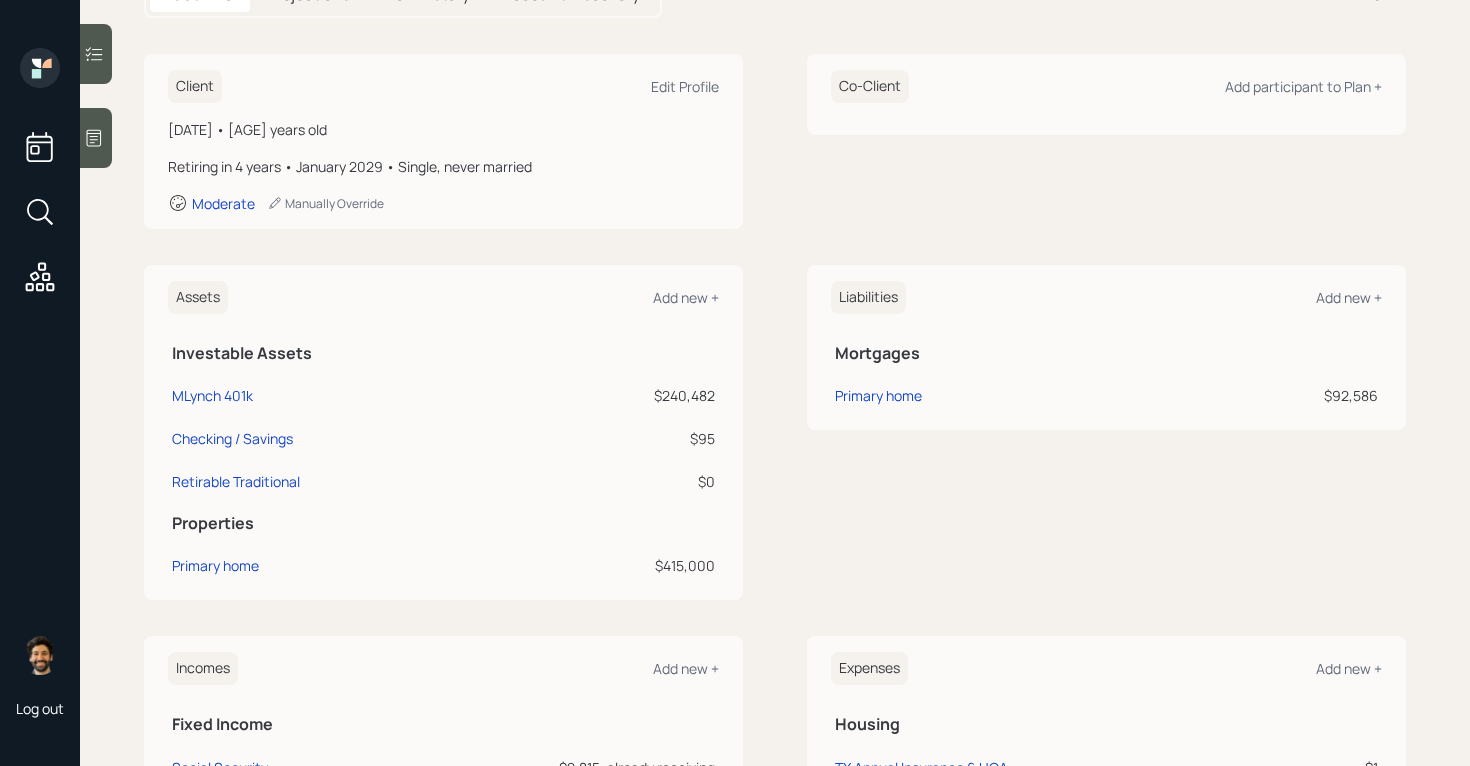 scroll, scrollTop: 270, scrollLeft: 0, axis: vertical 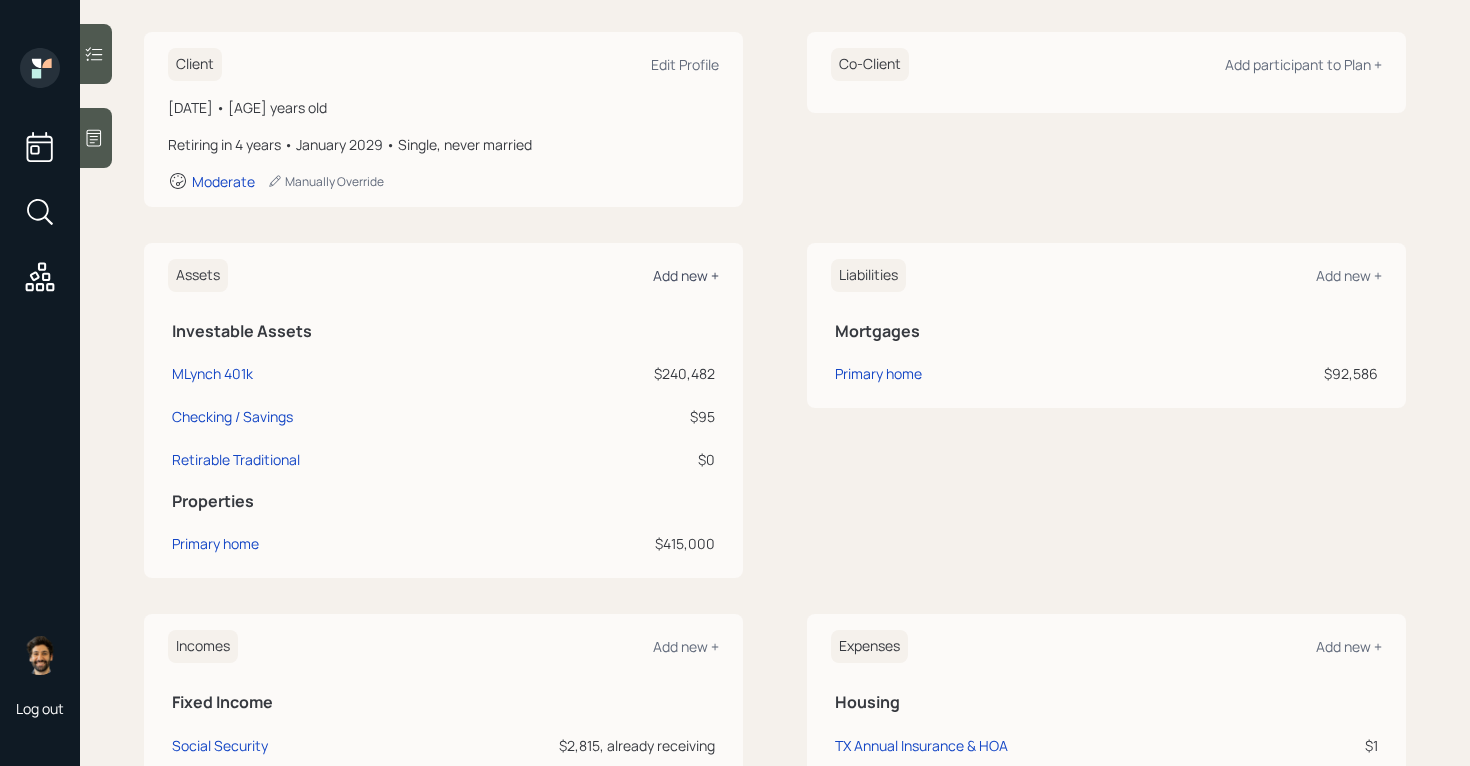click on "Add new +" at bounding box center [686, 275] 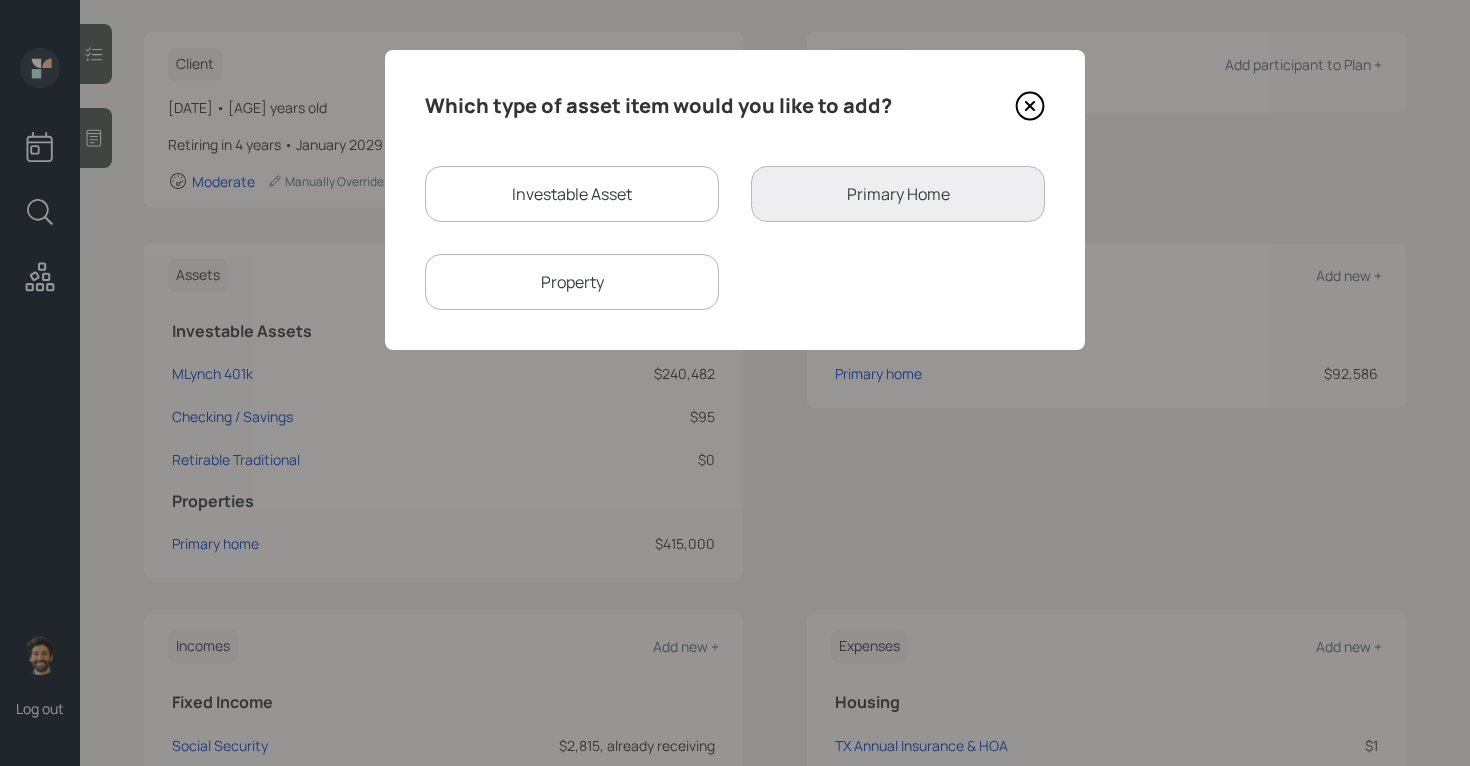 click on "Investable Asset" at bounding box center (572, 194) 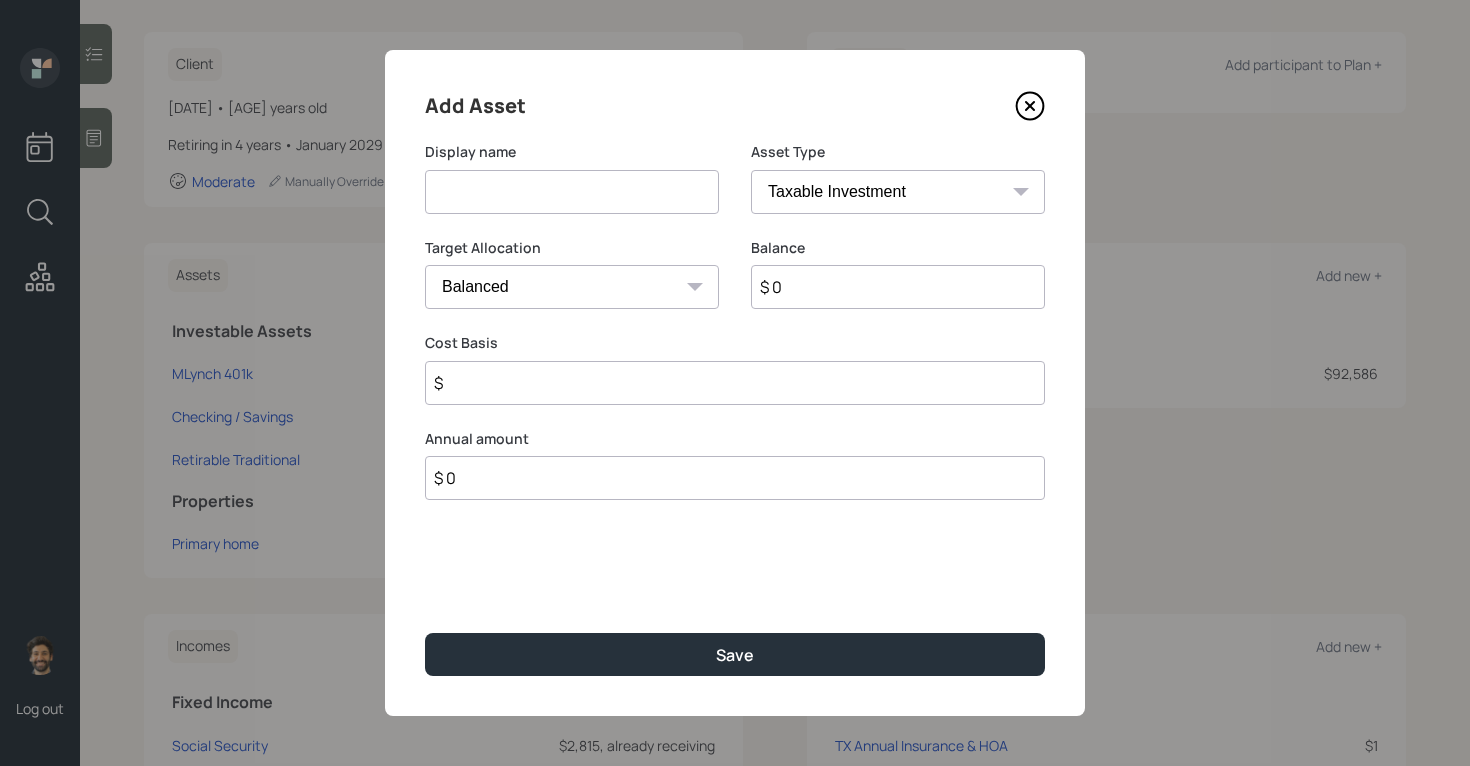 click at bounding box center (572, 192) 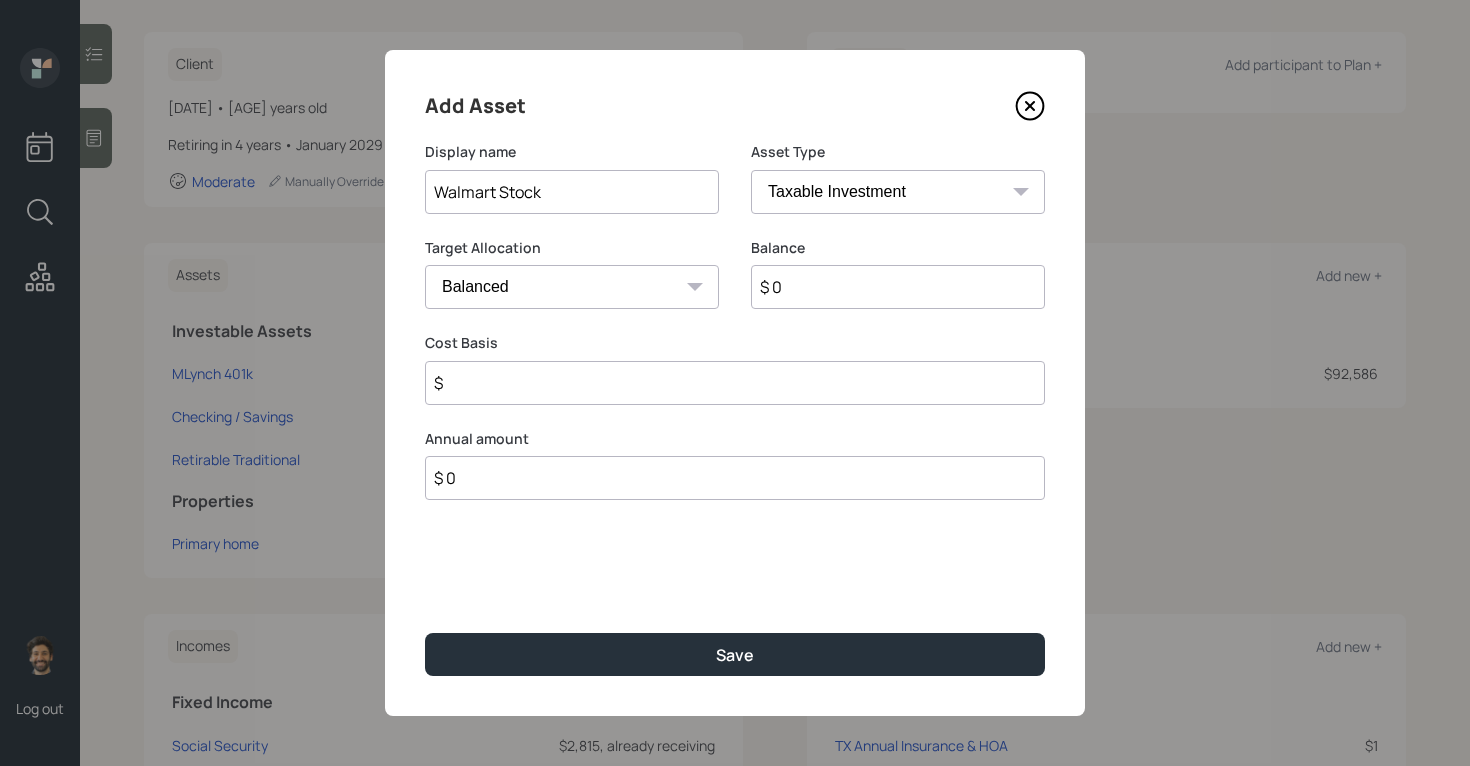 type on "Walmart Stock" 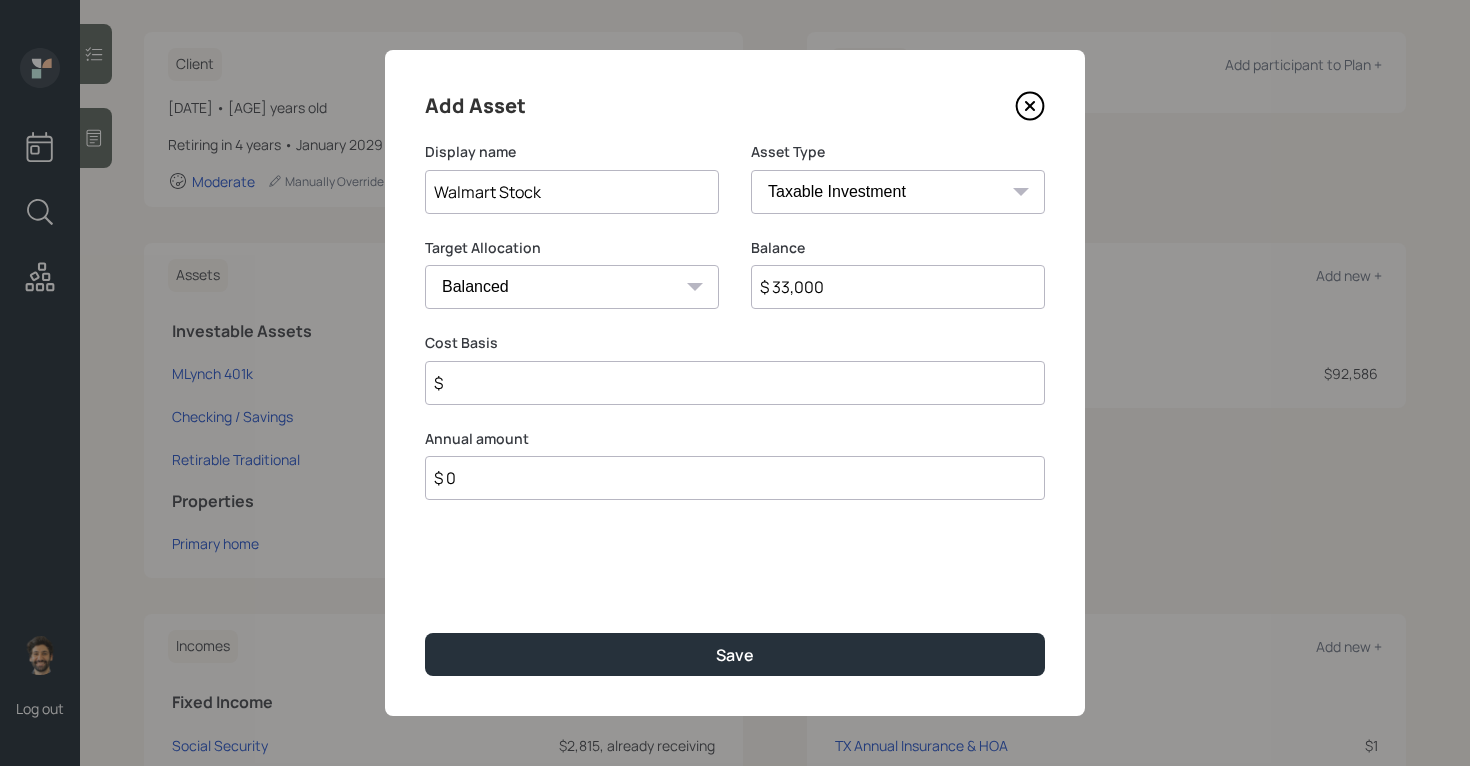 type on "$ 33,000" 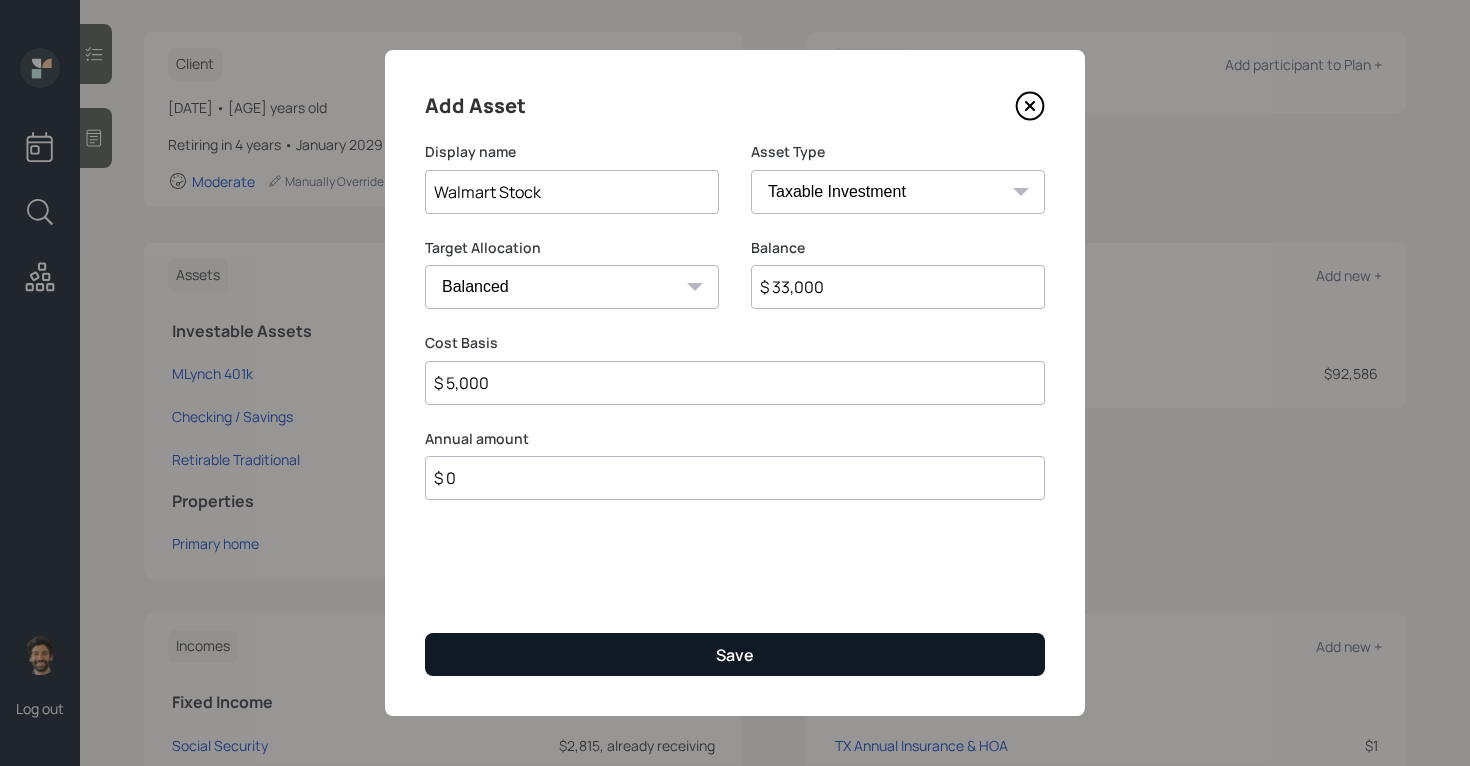 type on "$ 5,000" 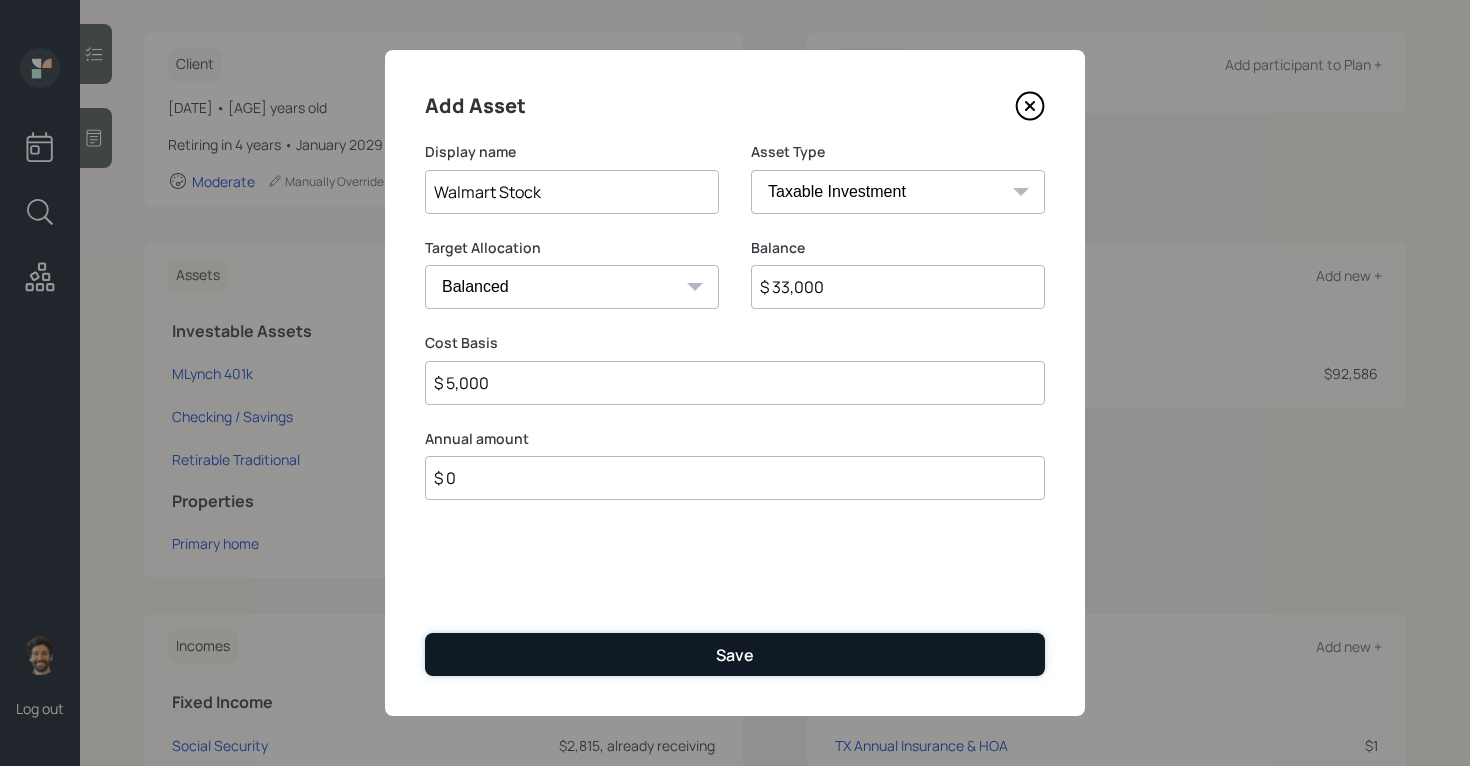 click on "Save" at bounding box center (735, 654) 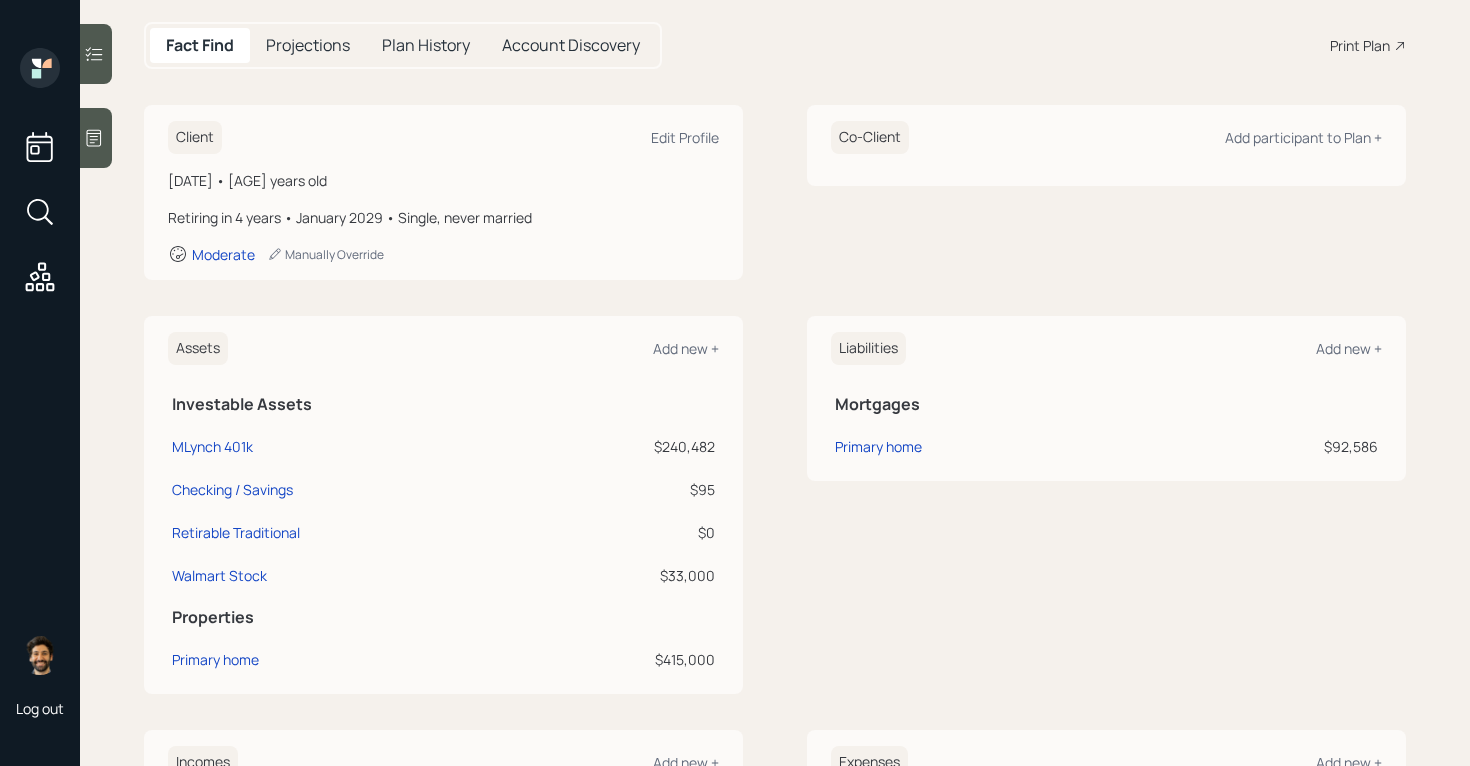 scroll, scrollTop: 385, scrollLeft: 0, axis: vertical 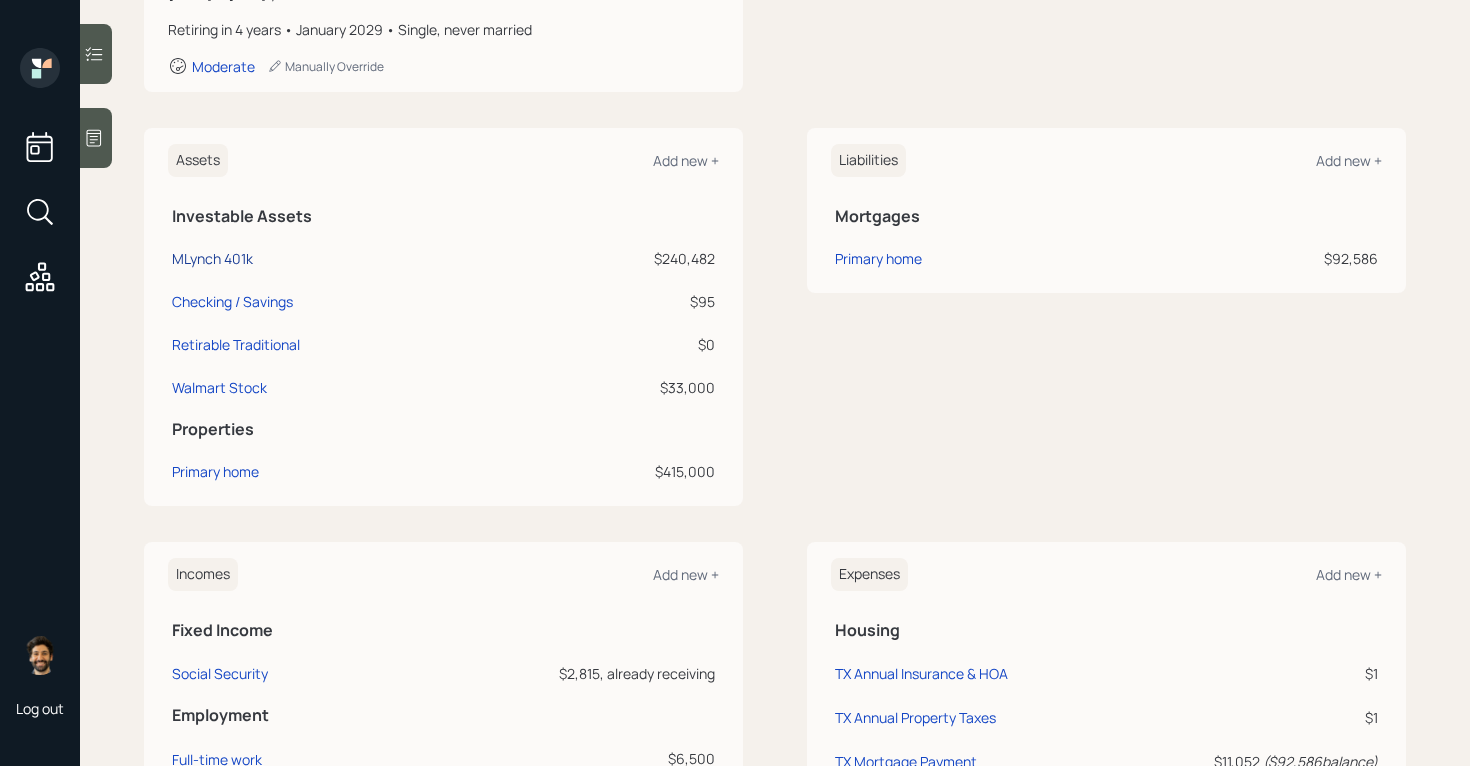 click on "MLynch 401k" at bounding box center (212, 258) 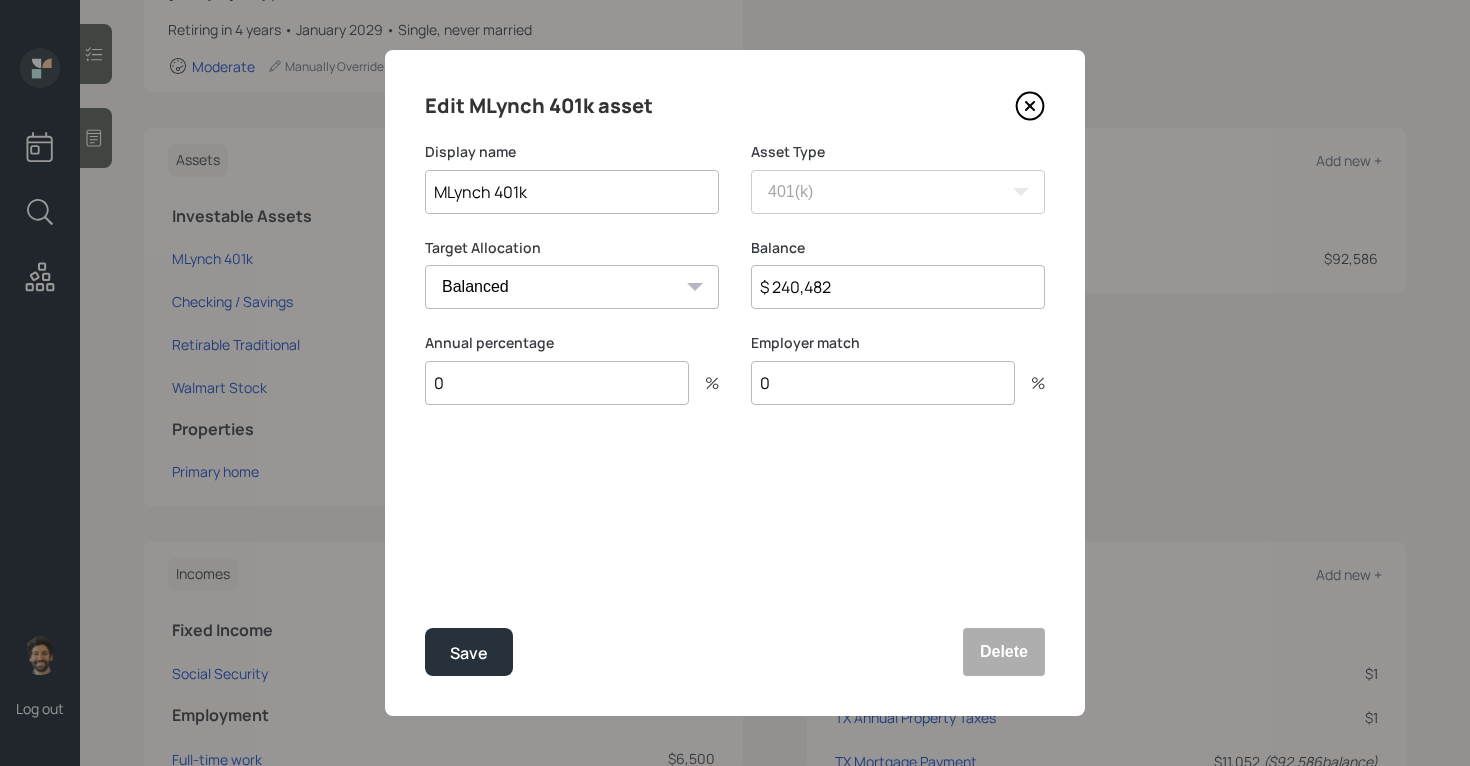 click on "$ 240,482" at bounding box center [898, 287] 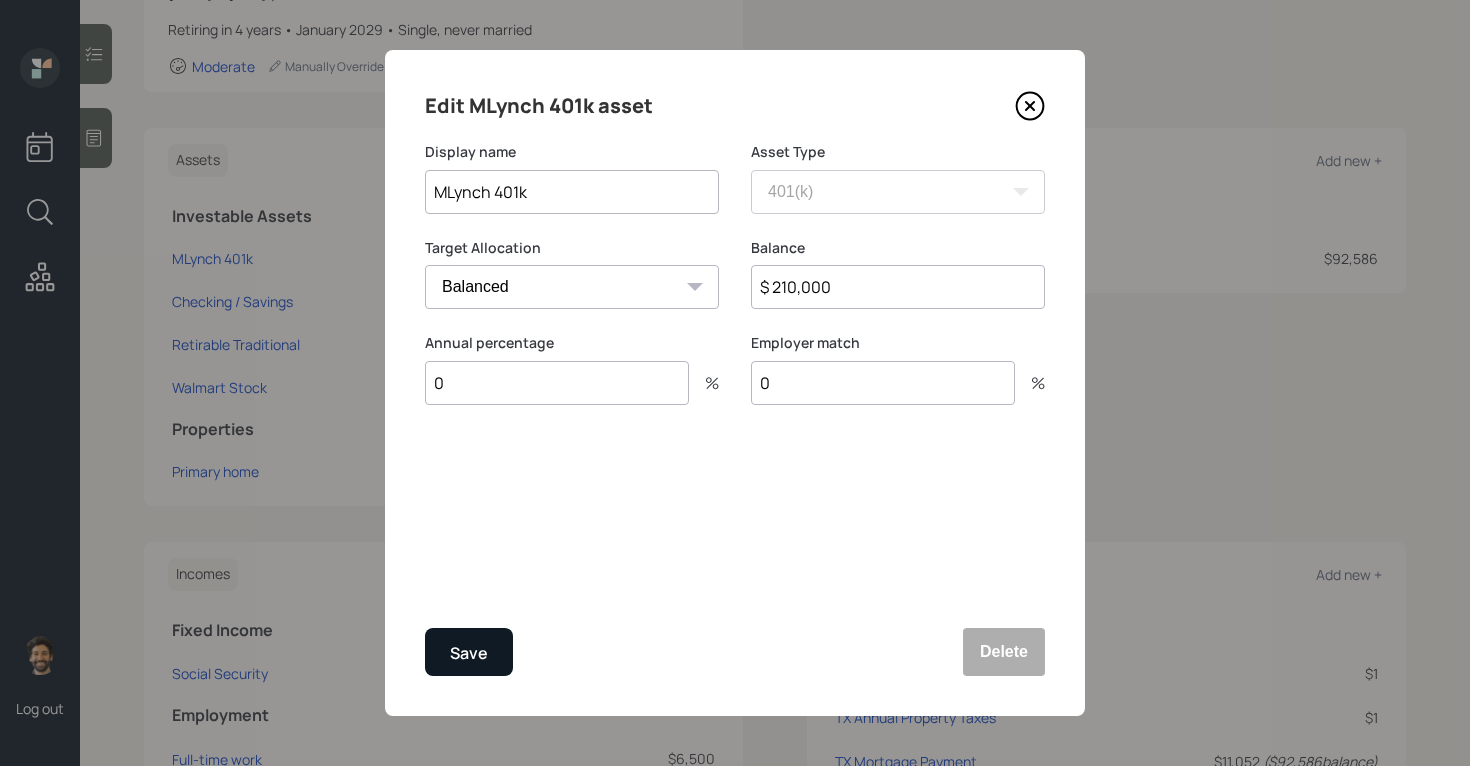 type on "$ 210,000" 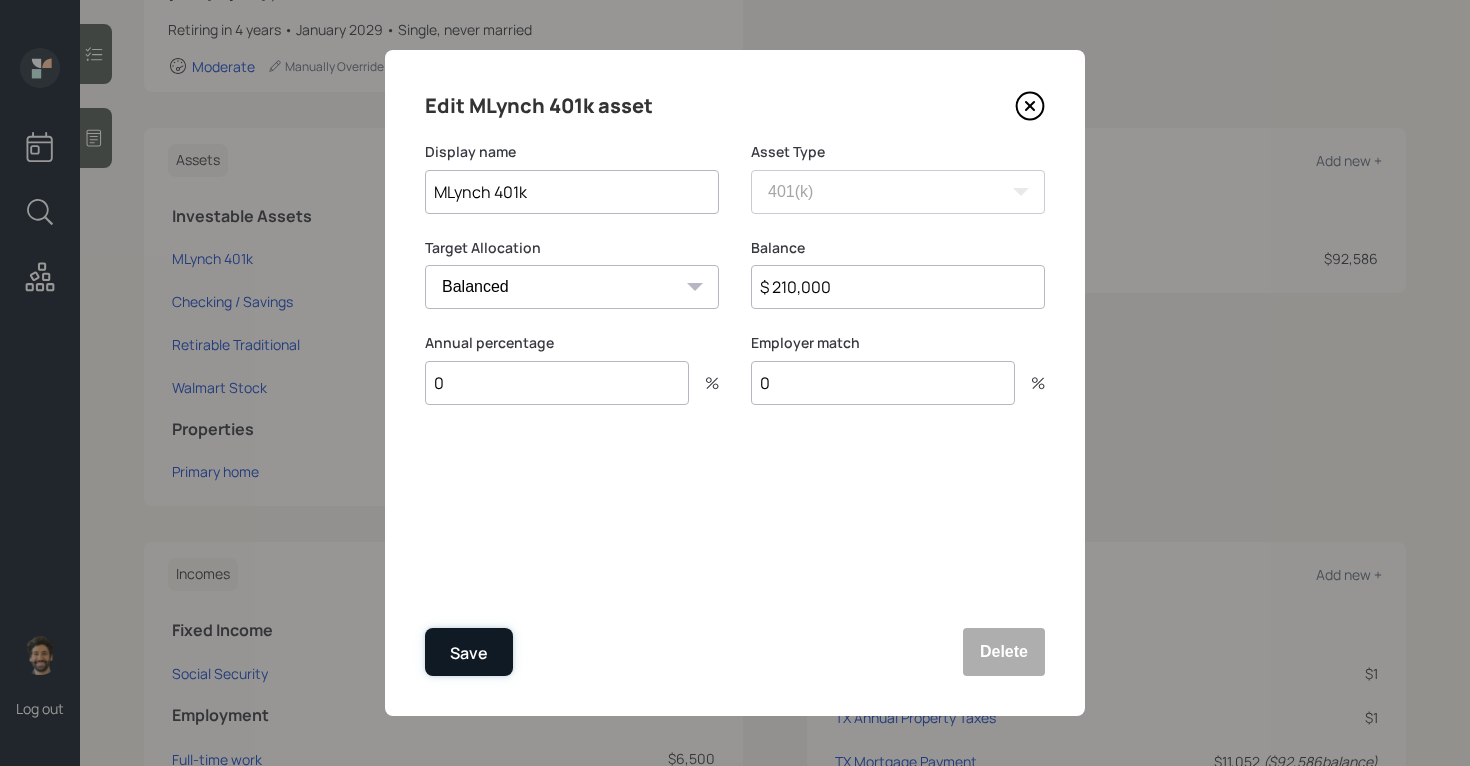 click on "Save" at bounding box center [469, 653] 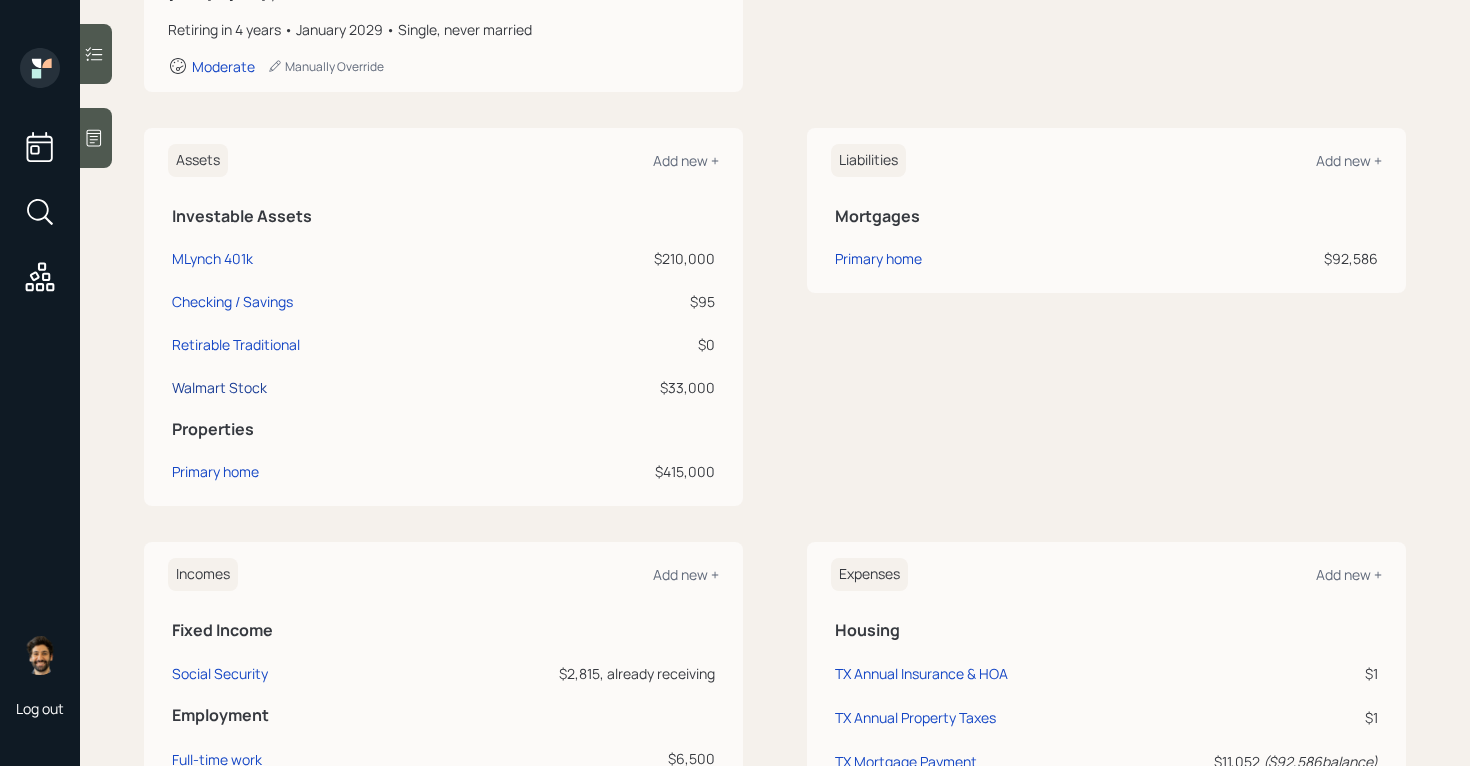 scroll, scrollTop: 0, scrollLeft: 0, axis: both 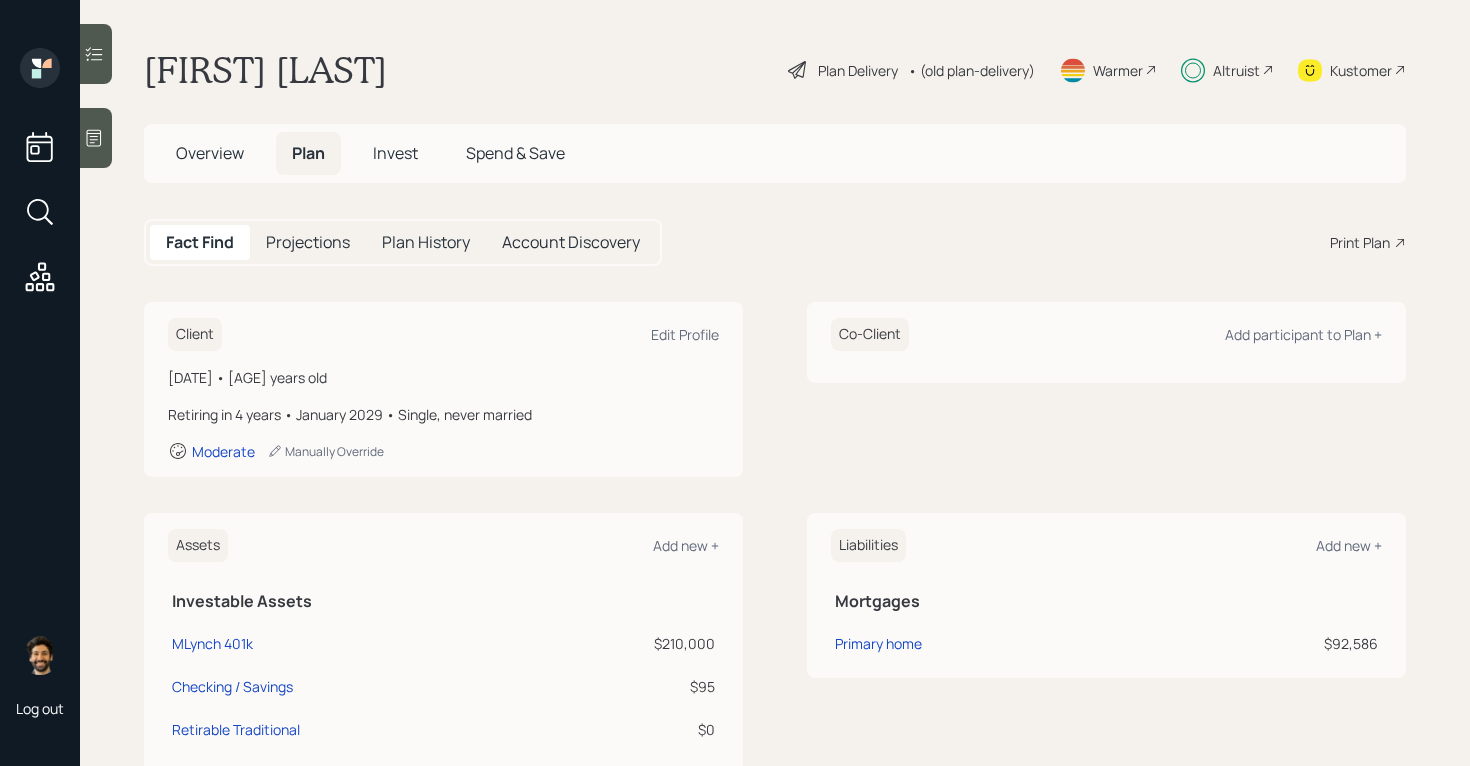 click on "Invest" at bounding box center [395, 153] 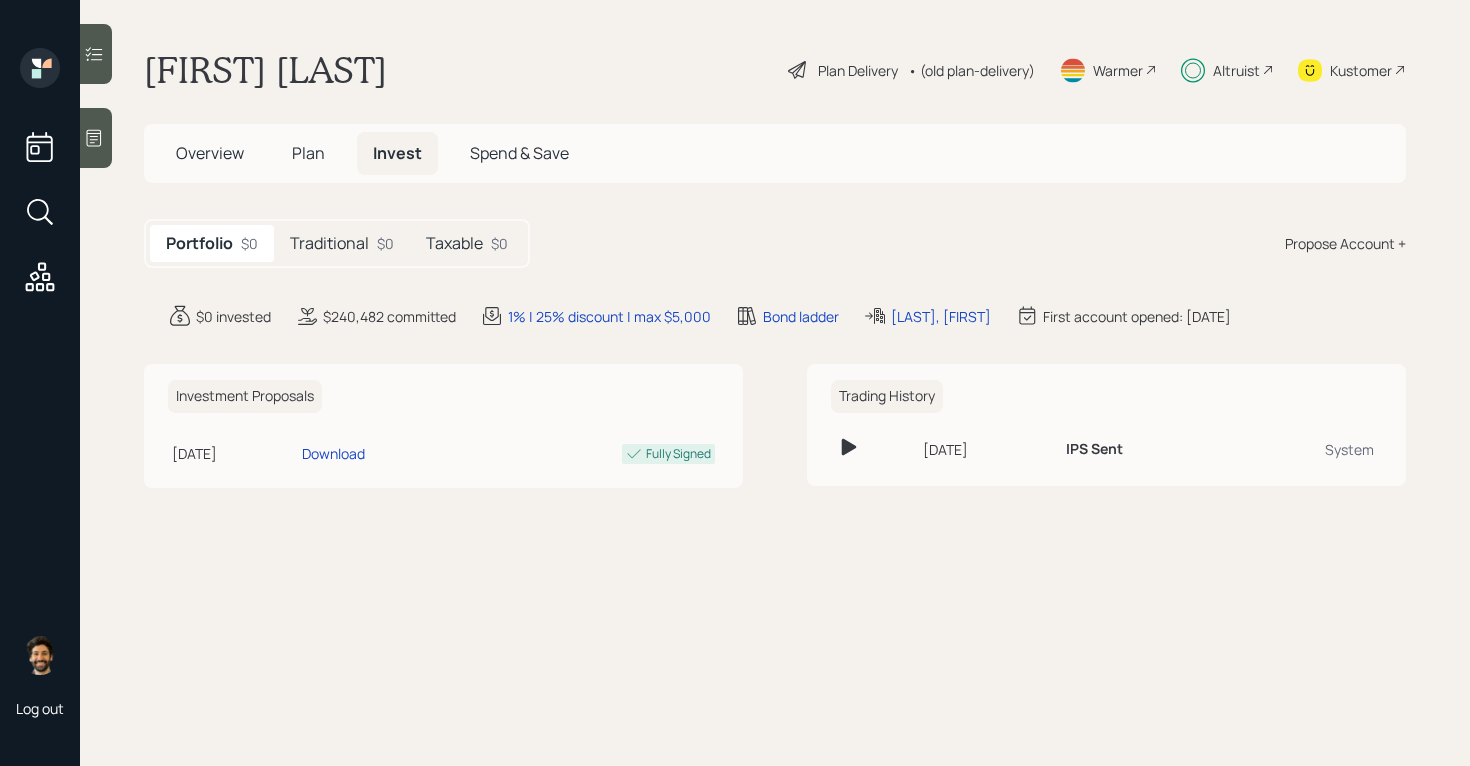 click on "$0" at bounding box center (385, 243) 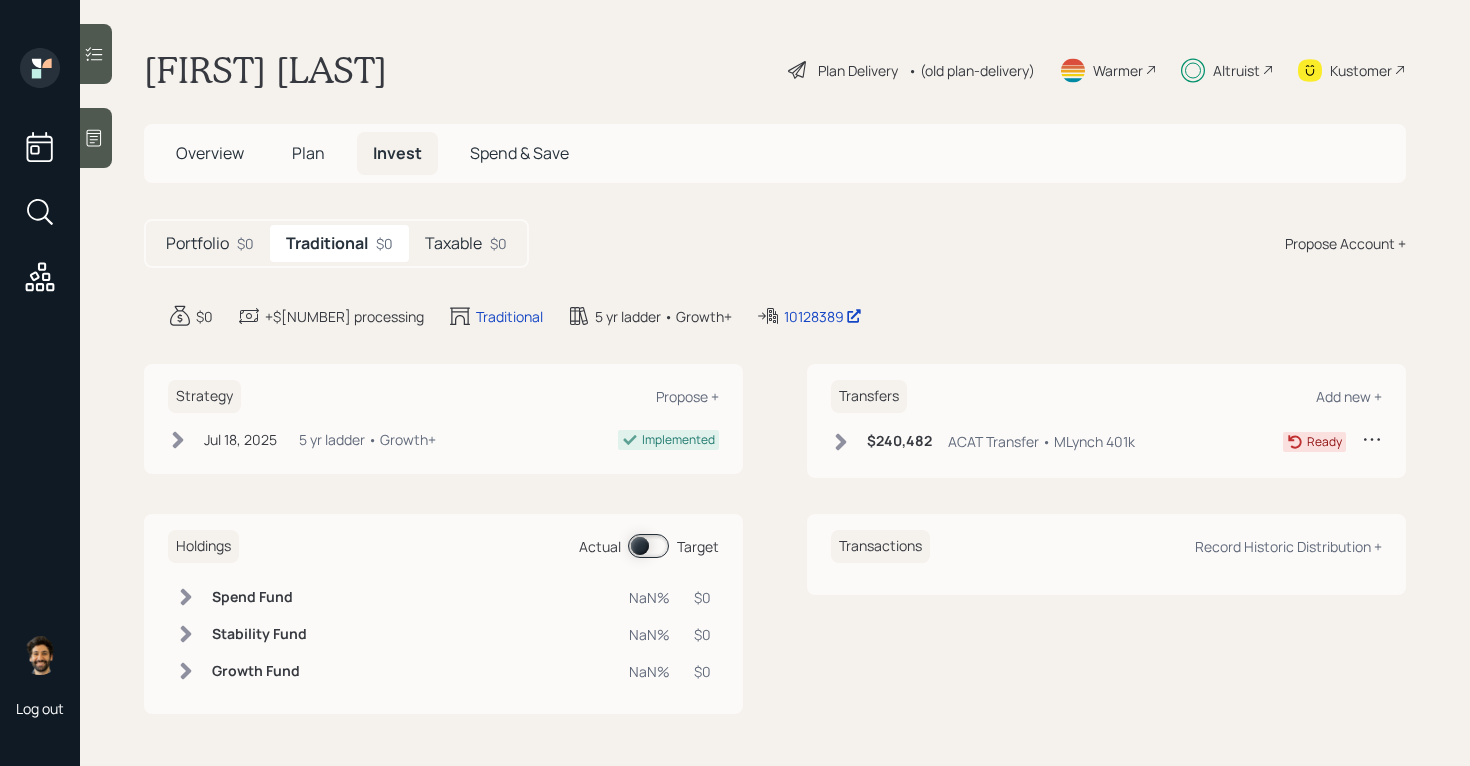 click on "Taxable" at bounding box center [453, 243] 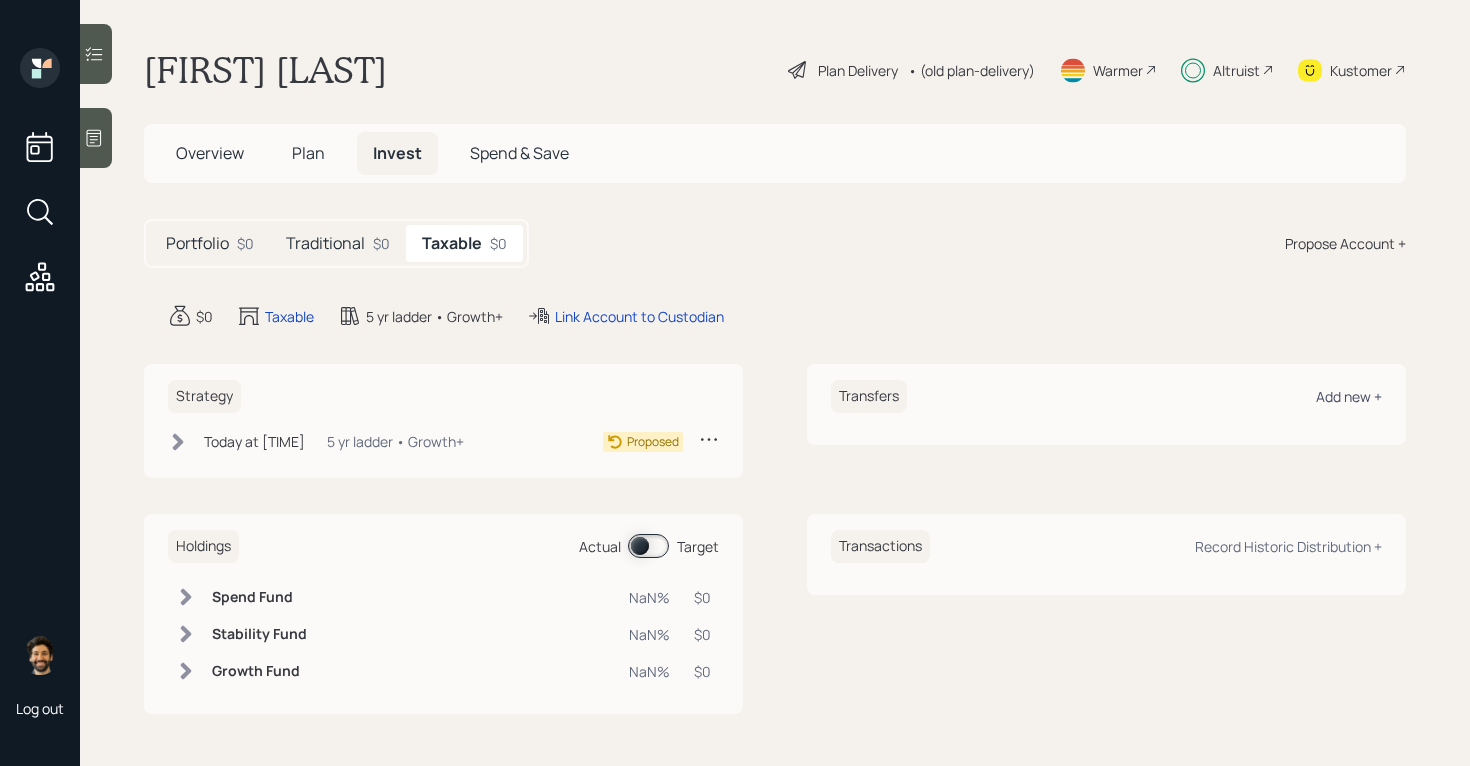 click on "Add new +" at bounding box center (1349, 396) 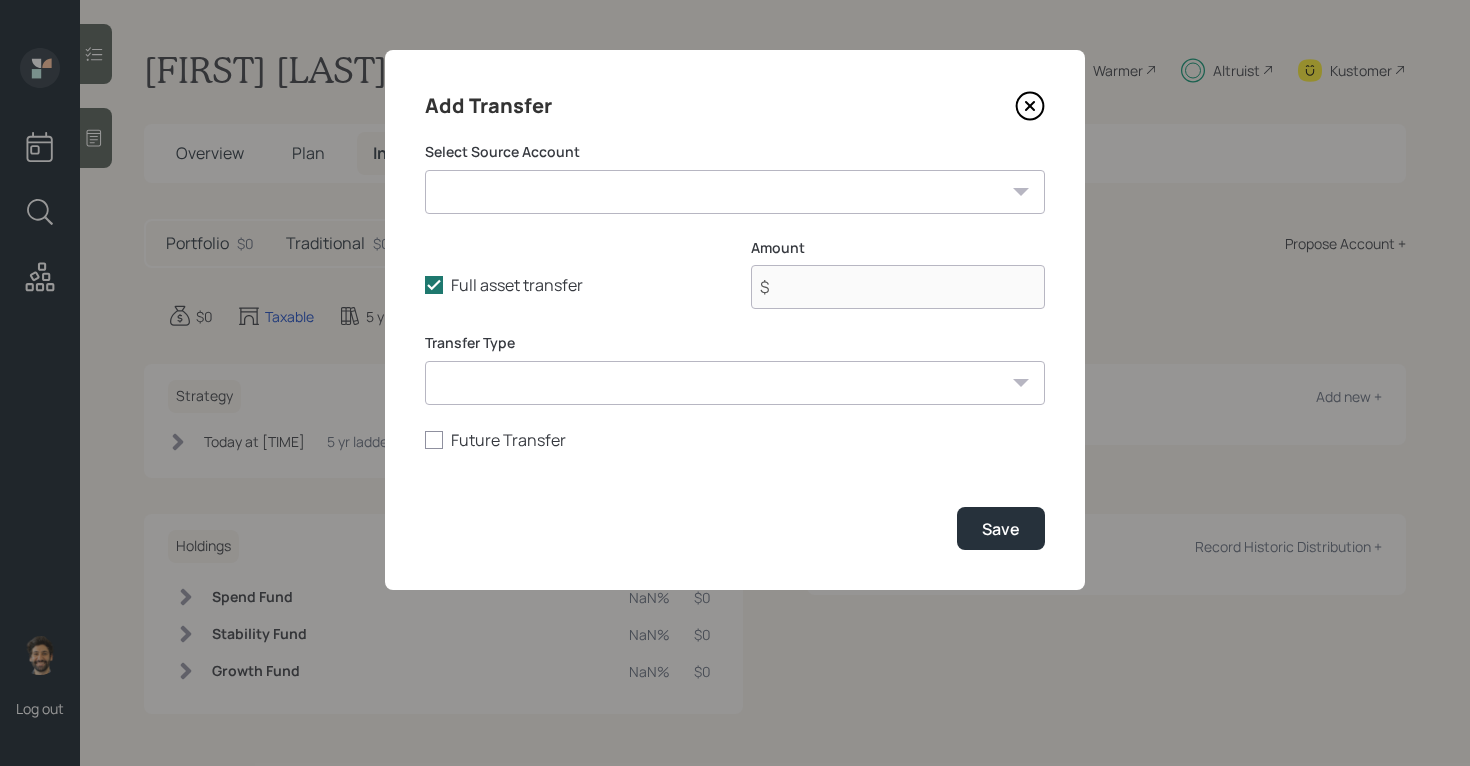click on "MLynch 401k ($[NUMBER] | 401(k)) Checking / Savings  ($[NUMBER] | Emergency Fund) Walmart Stock ($[NUMBER] | Taxable Investment)" at bounding box center [735, 192] 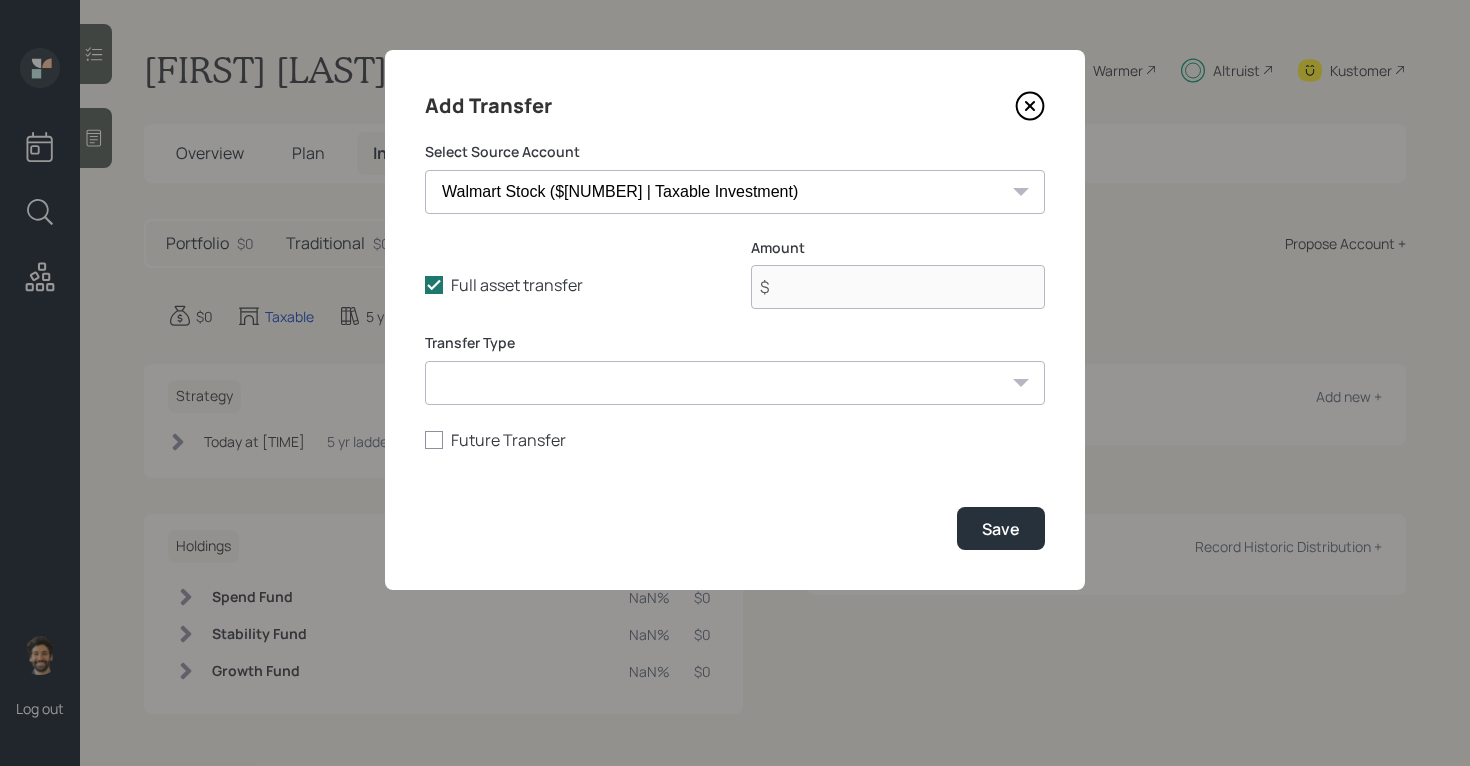 type on "$ 33,000" 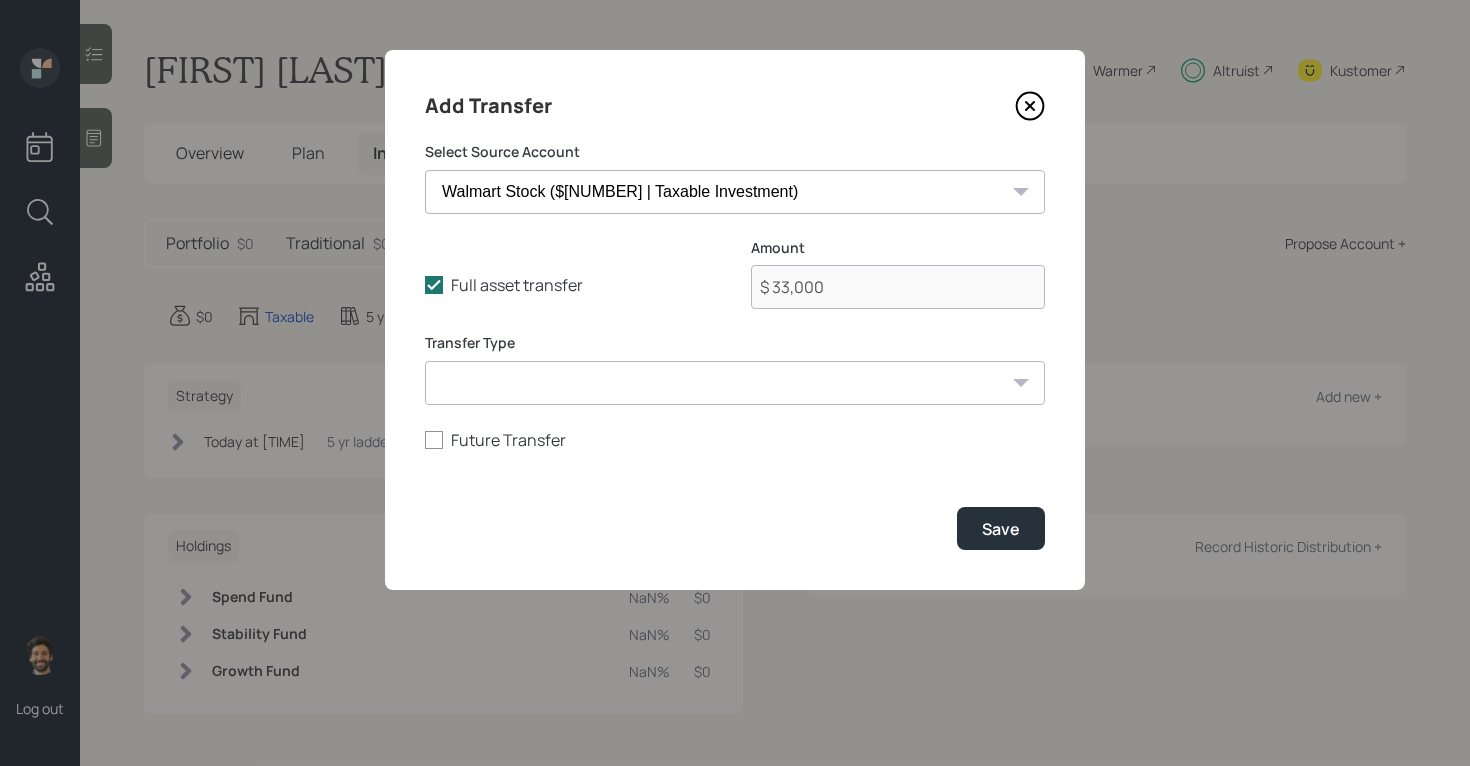 click on "ACAT Transfer Non ACAT Transfer Capitalize Rollover Rollover Deposit" at bounding box center [735, 383] 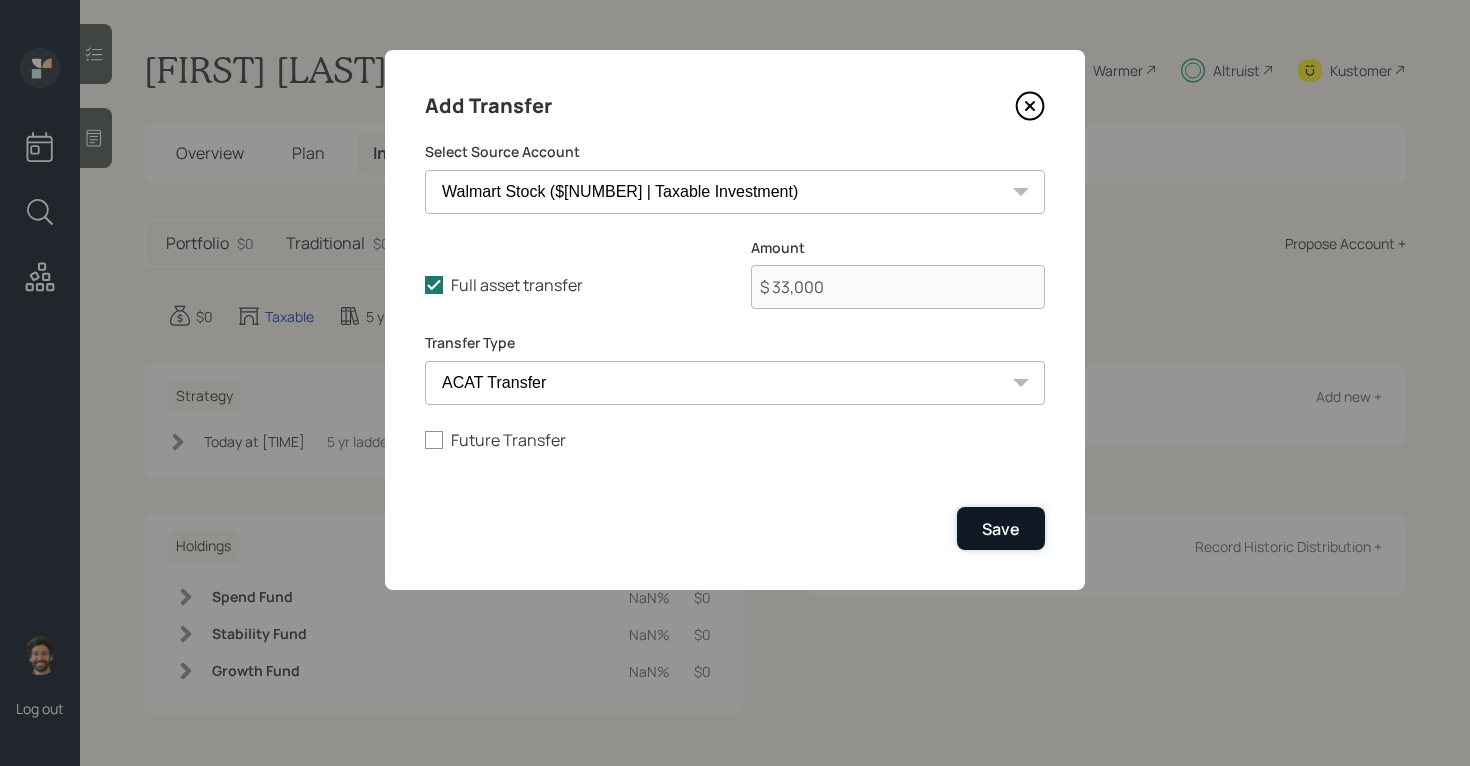 click on "Save" at bounding box center [1001, 529] 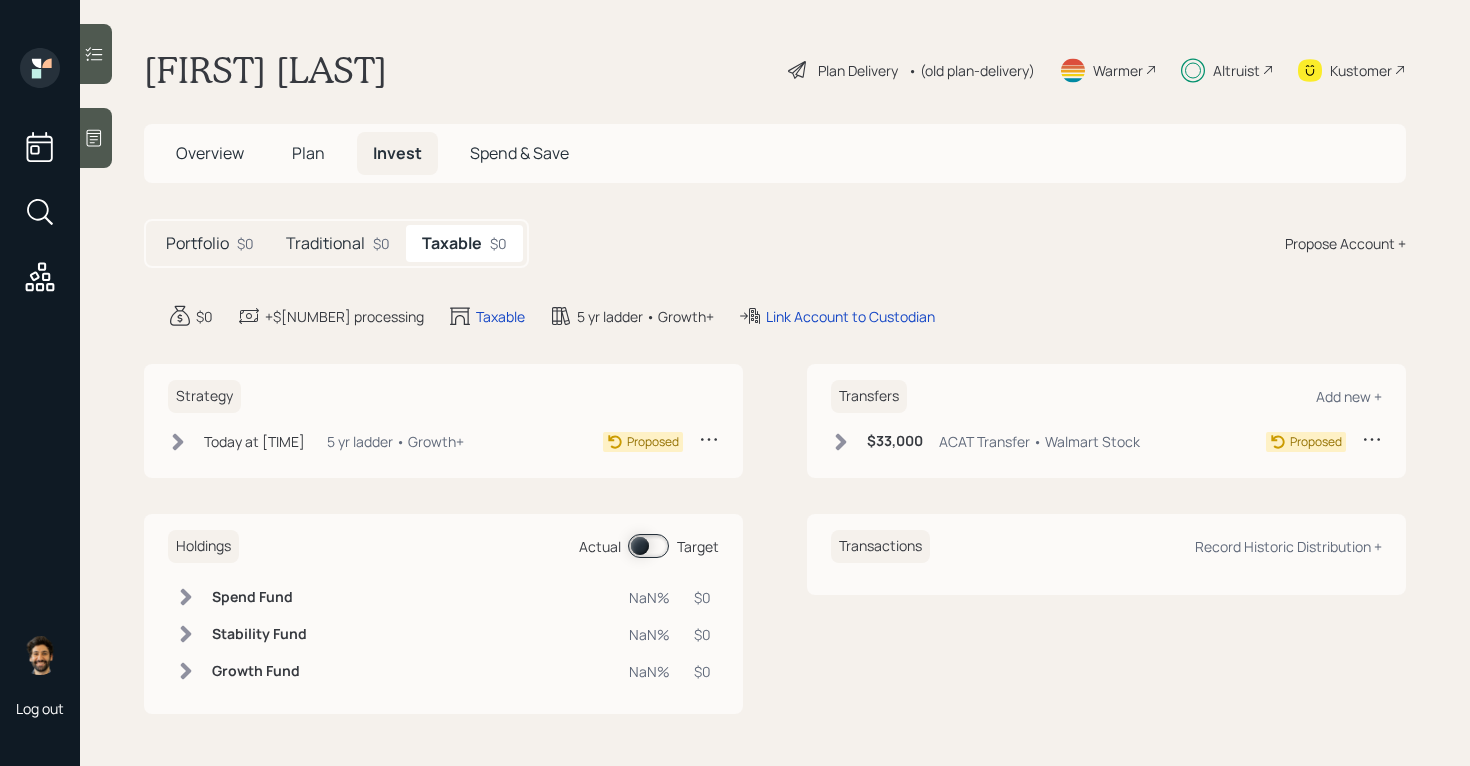 click 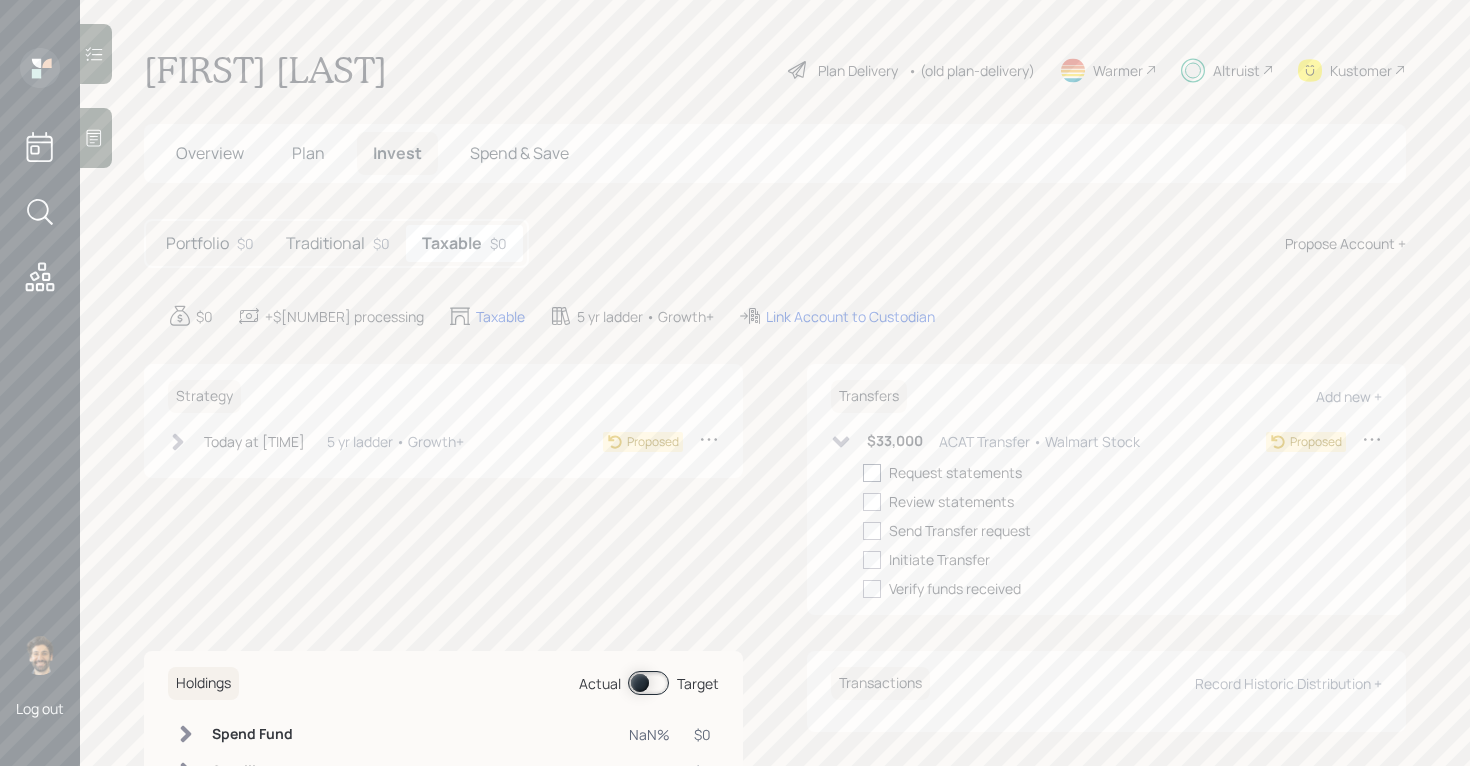 click at bounding box center (872, 473) 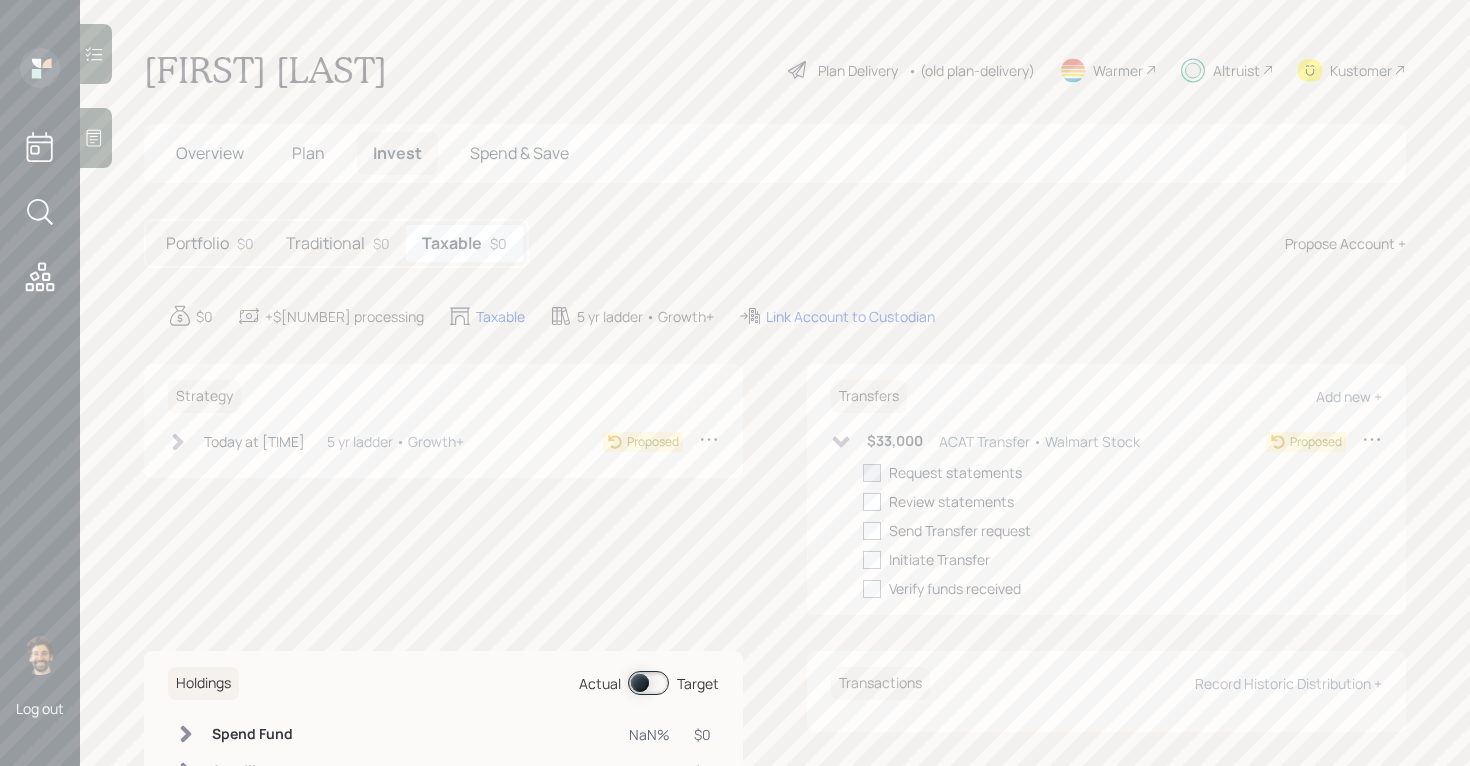 checkbox on "true" 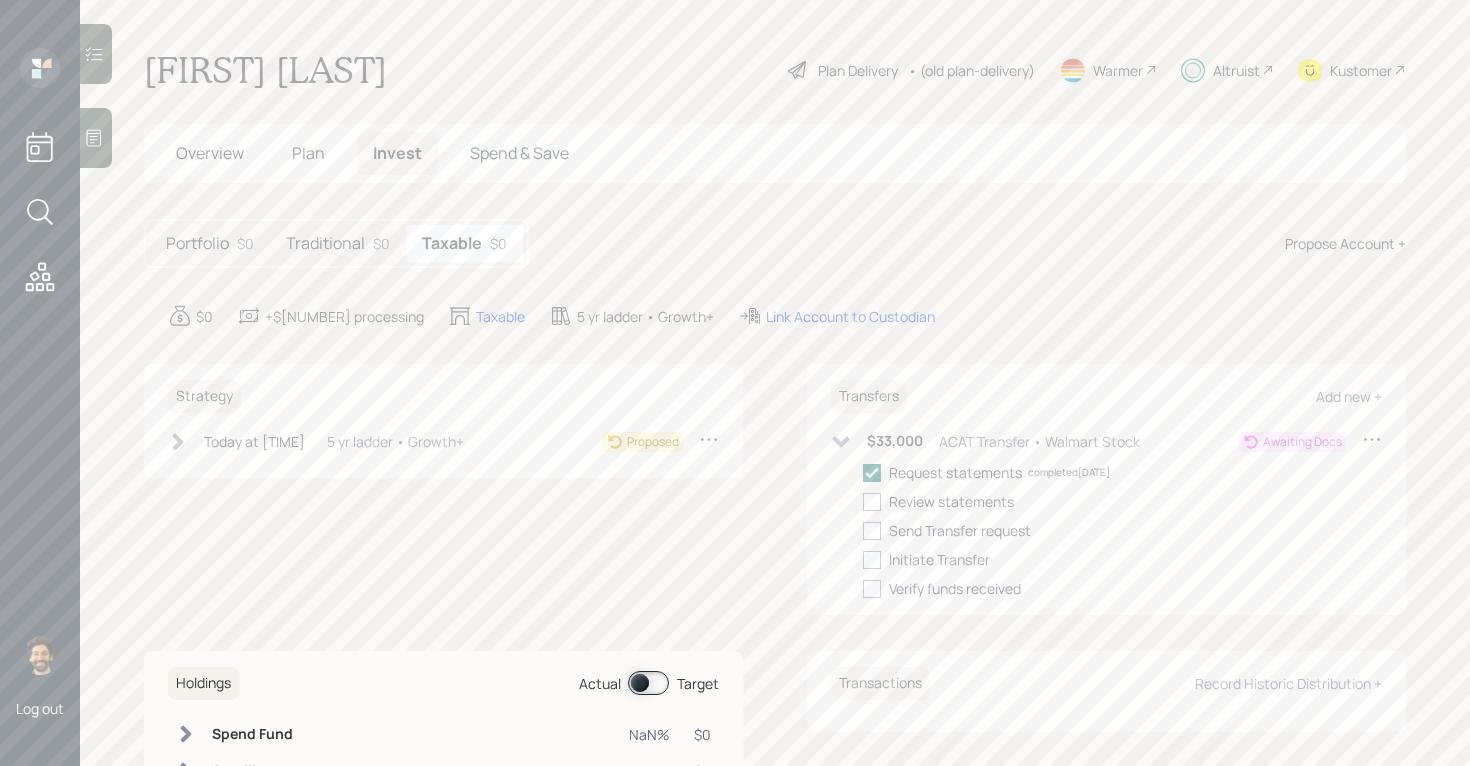 click on "Traditional $0" at bounding box center [338, 243] 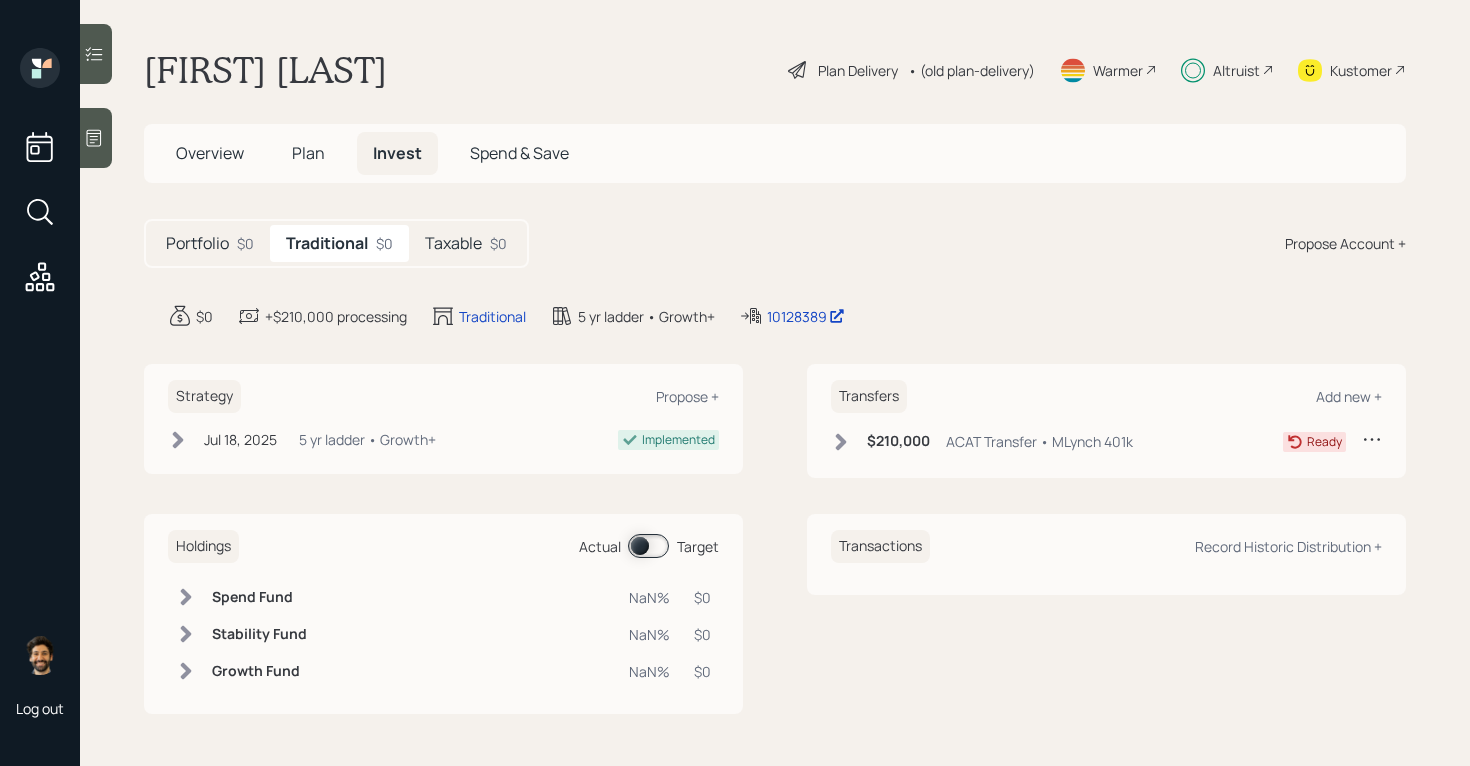 click on "$[NUMBER] ACAT Transfer • MLynch 401k" at bounding box center (982, 441) 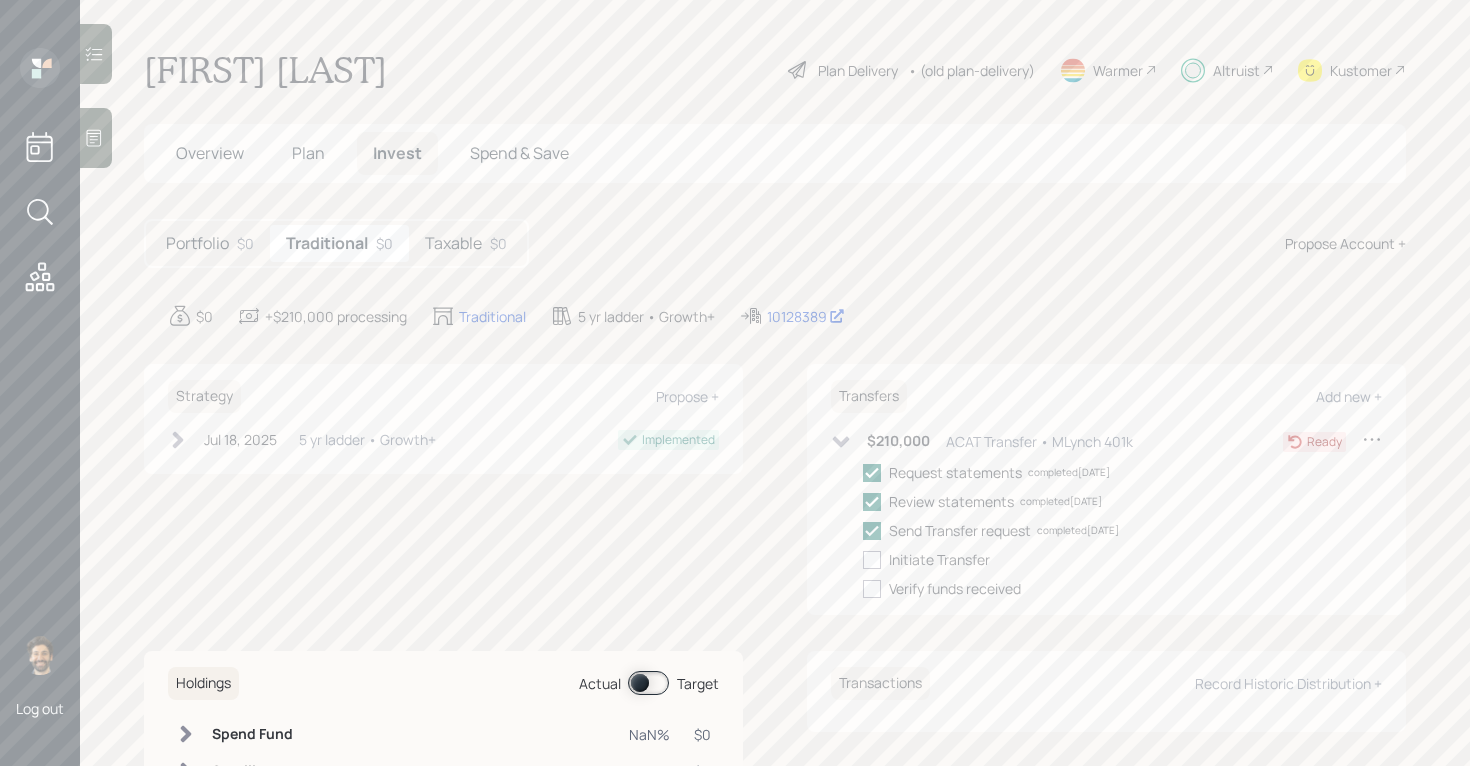 click on "Taxable $0" at bounding box center (466, 243) 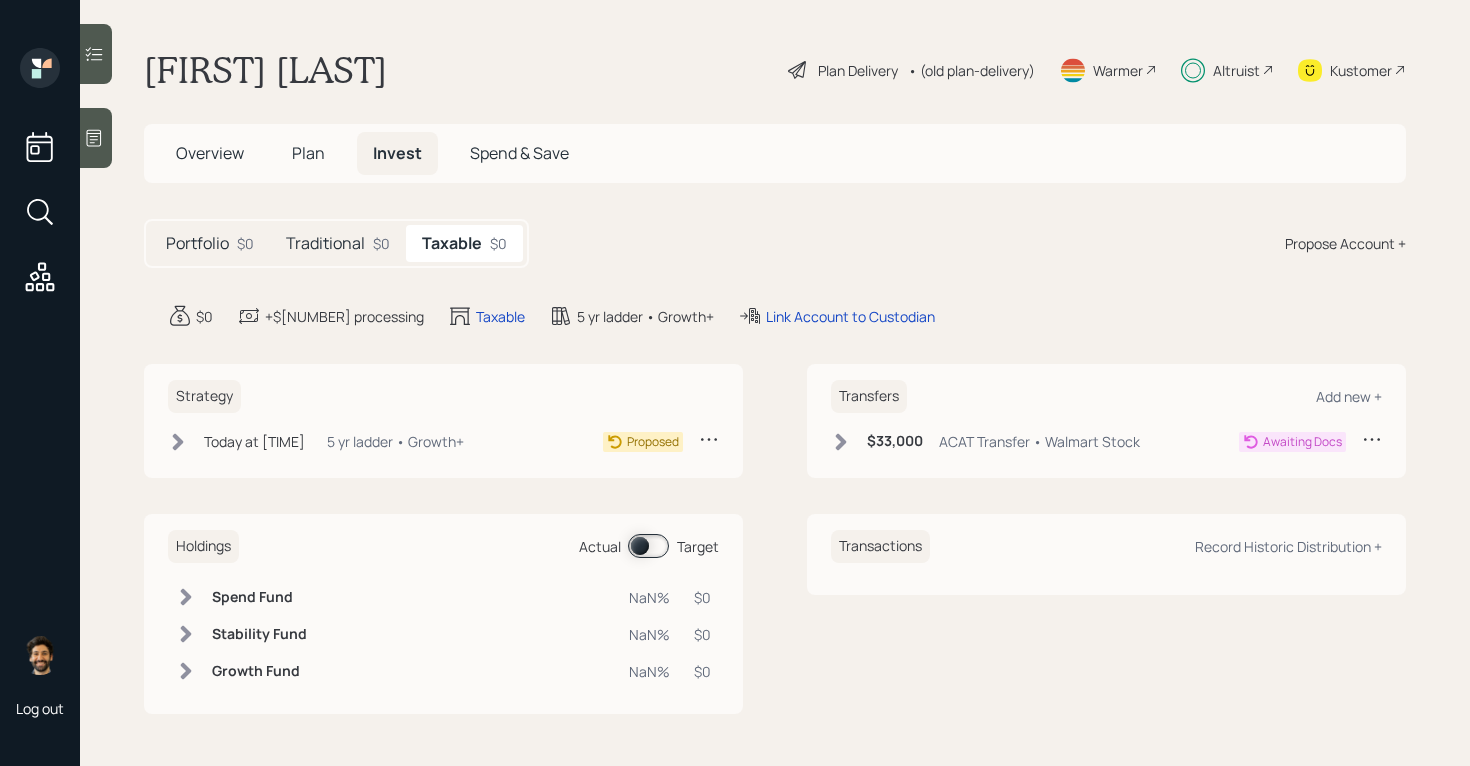 click on "Altruist" at bounding box center (1236, 70) 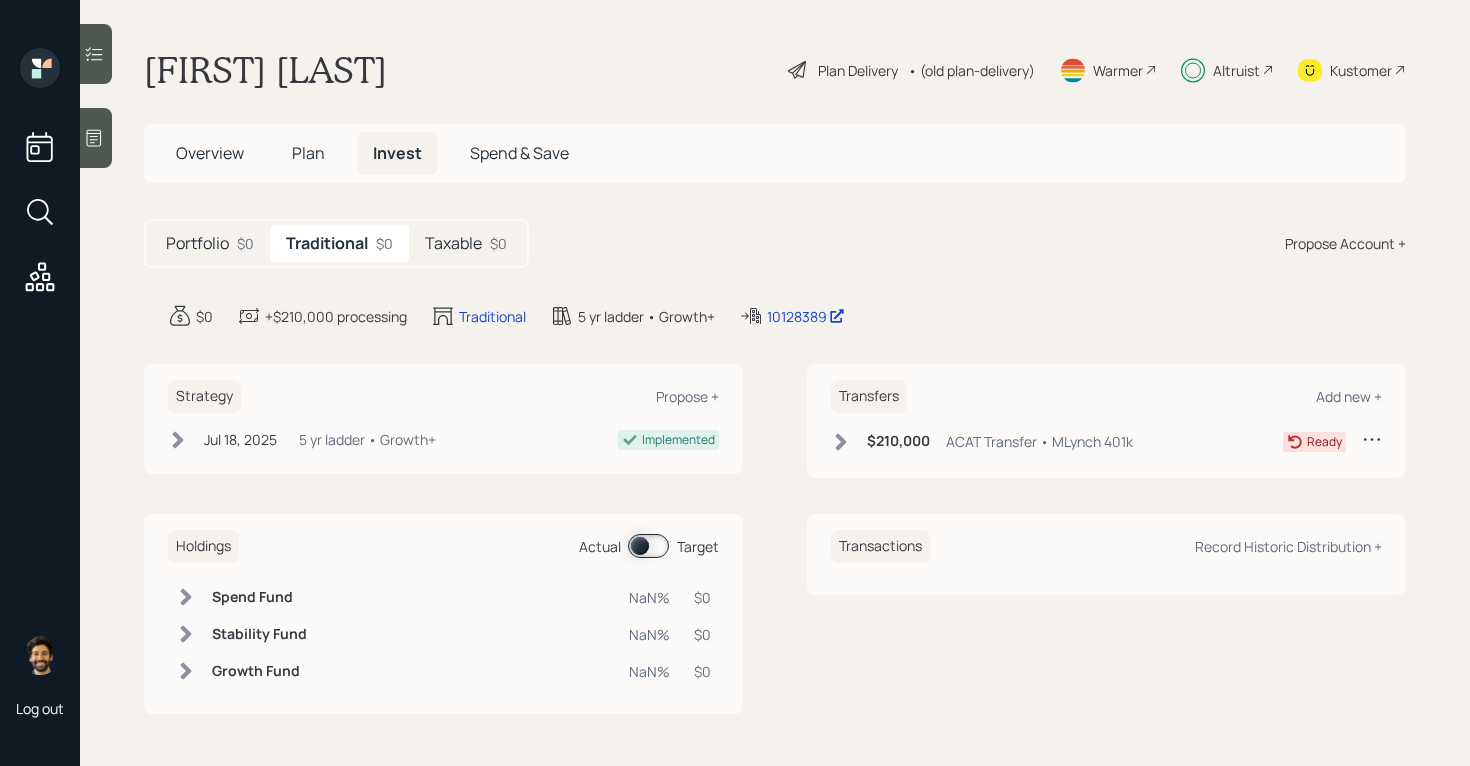 click on "Taxable" at bounding box center (453, 243) 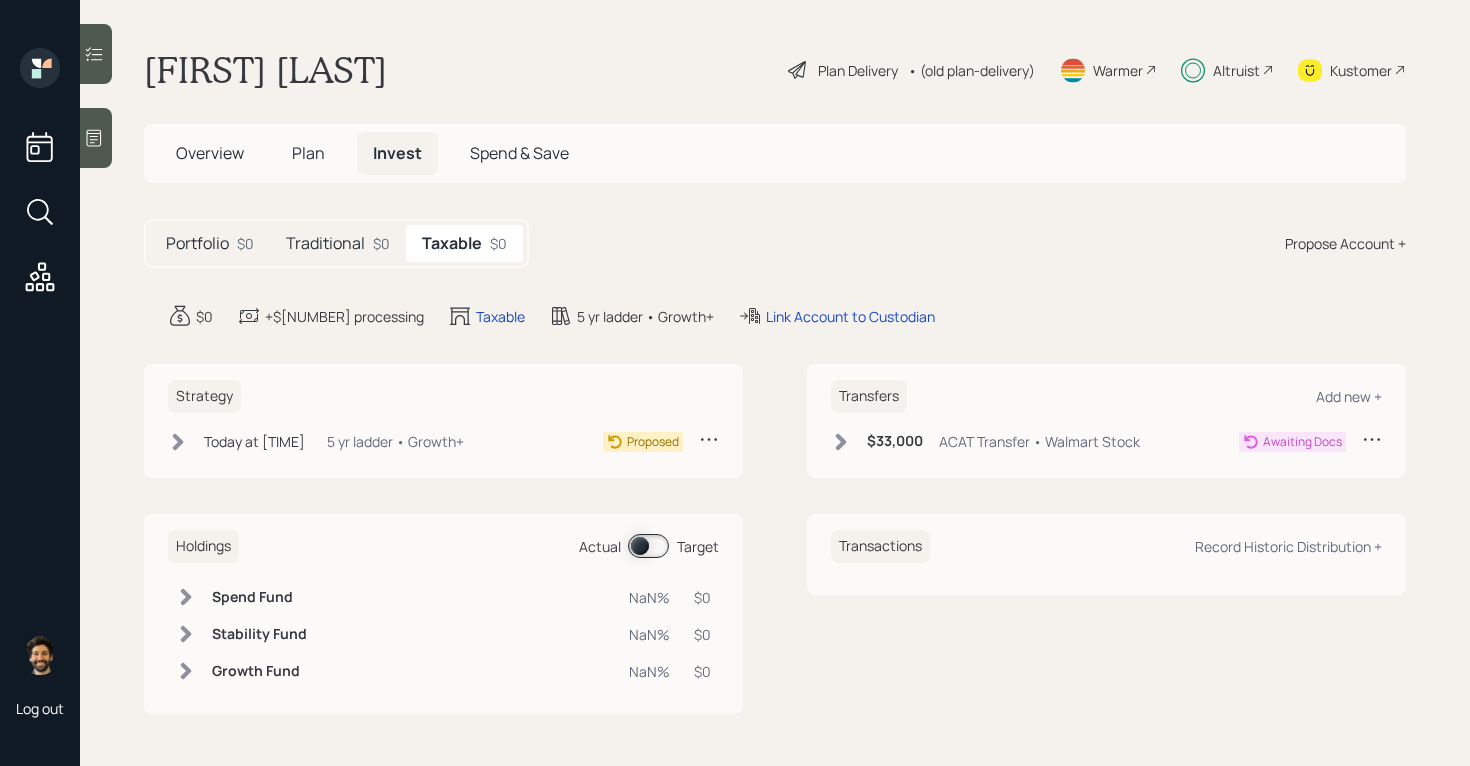 click on "• (old plan-delivery)" at bounding box center (971, 70) 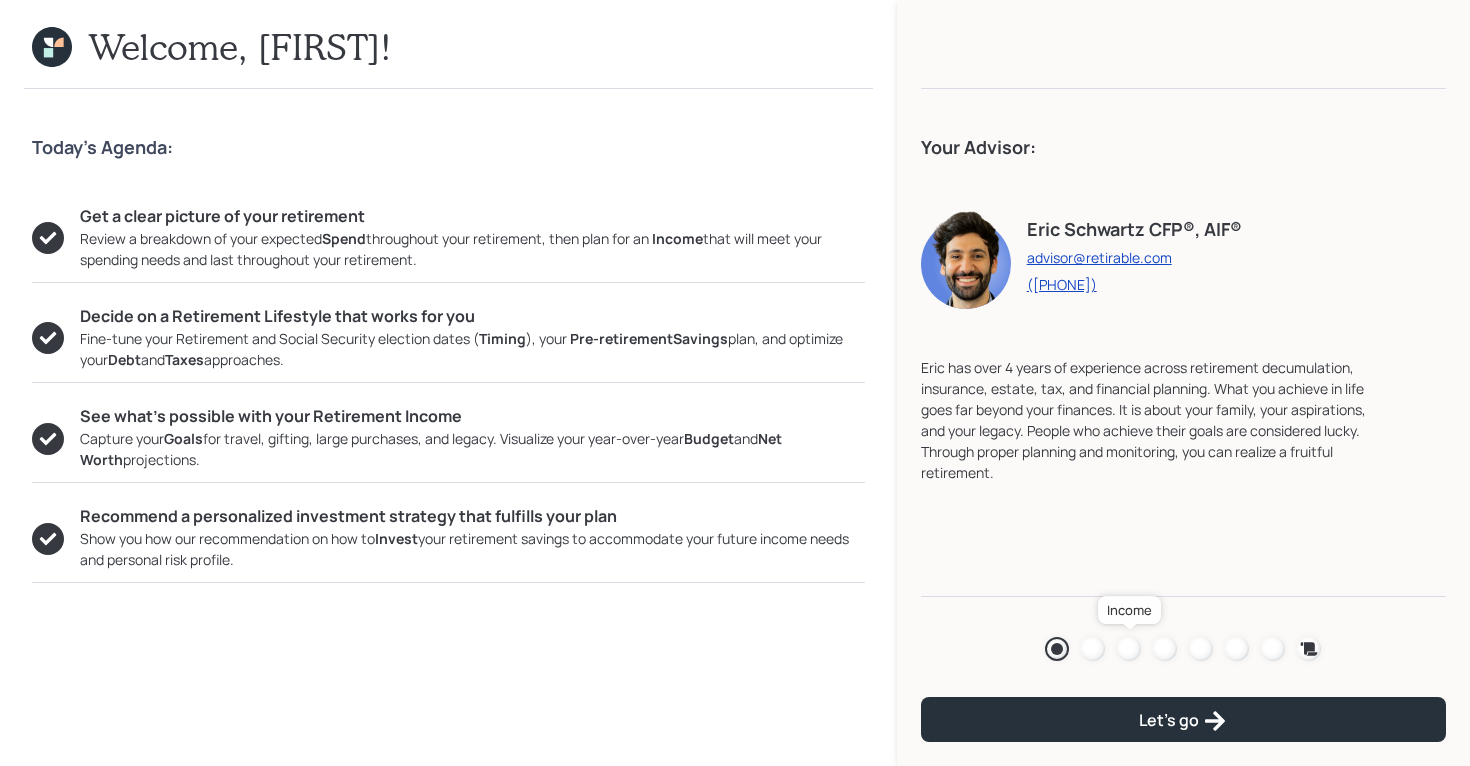 click at bounding box center (1129, 649) 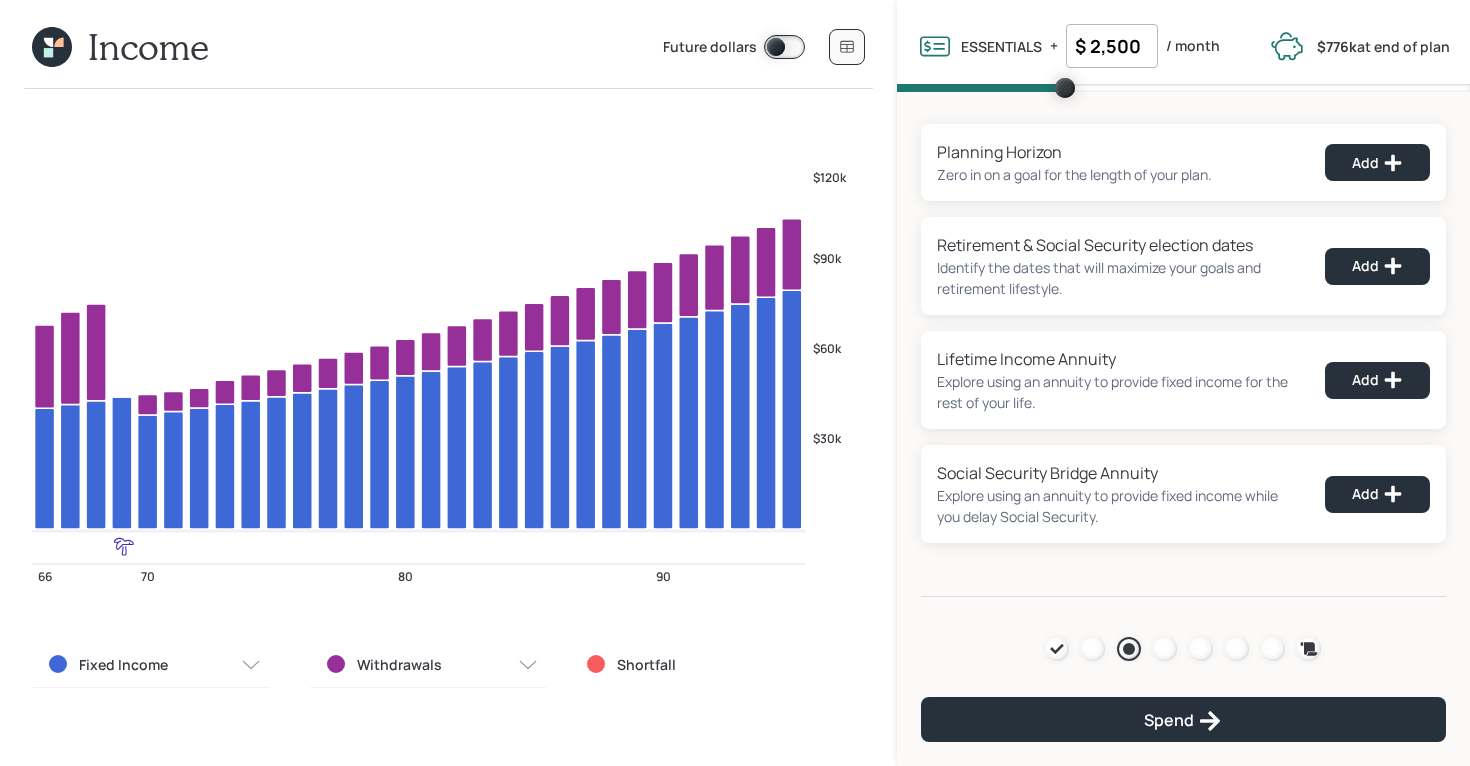 click 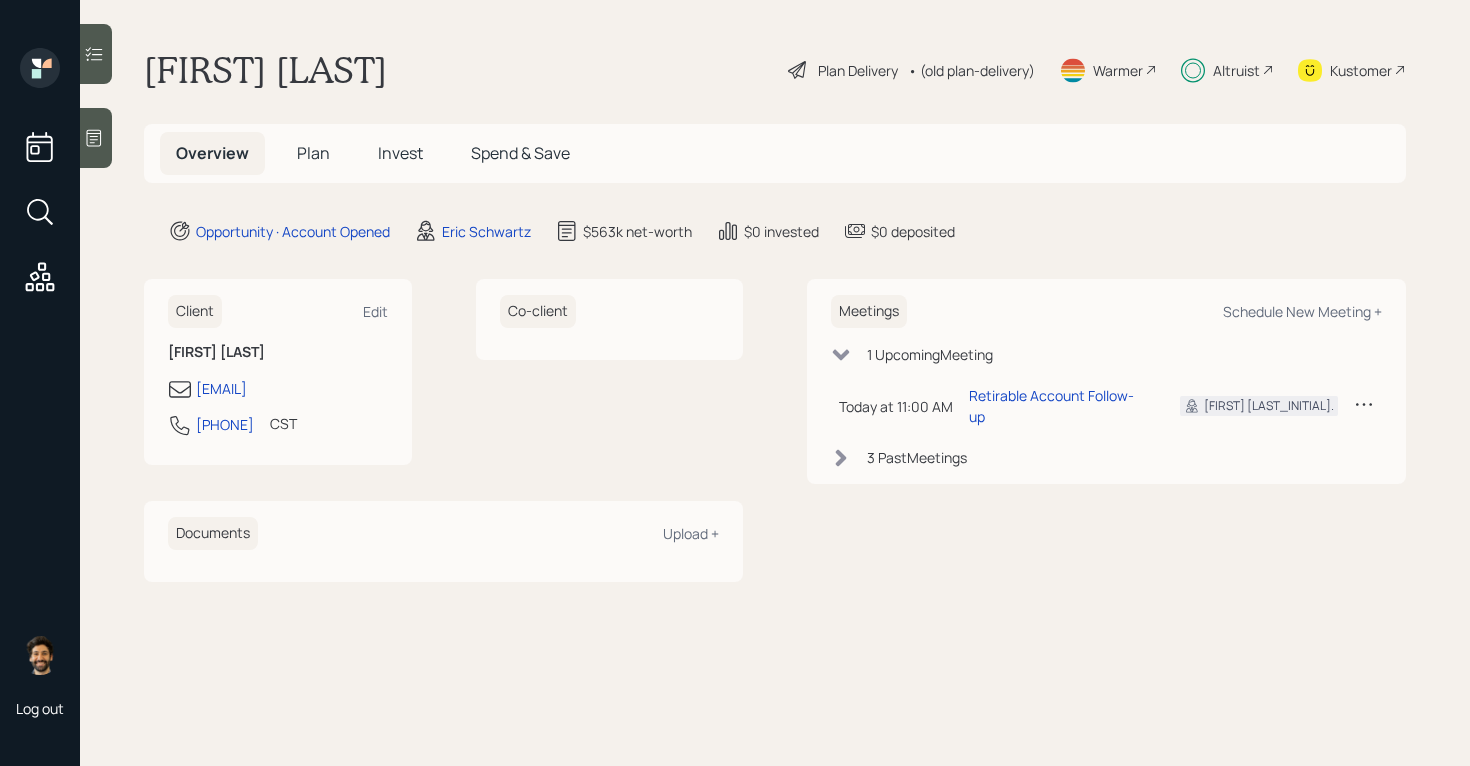click on "Plan" at bounding box center [313, 153] 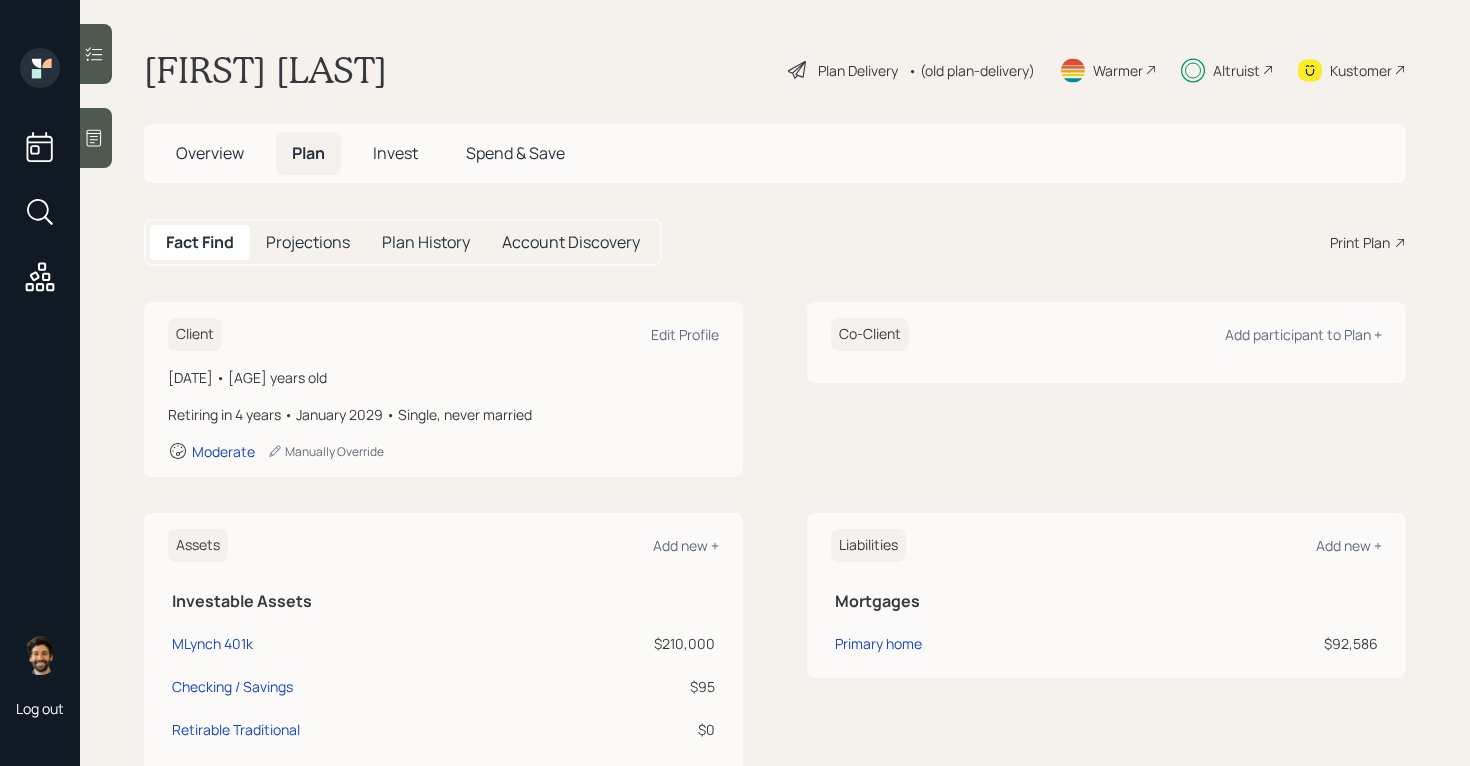 scroll, scrollTop: 778, scrollLeft: 0, axis: vertical 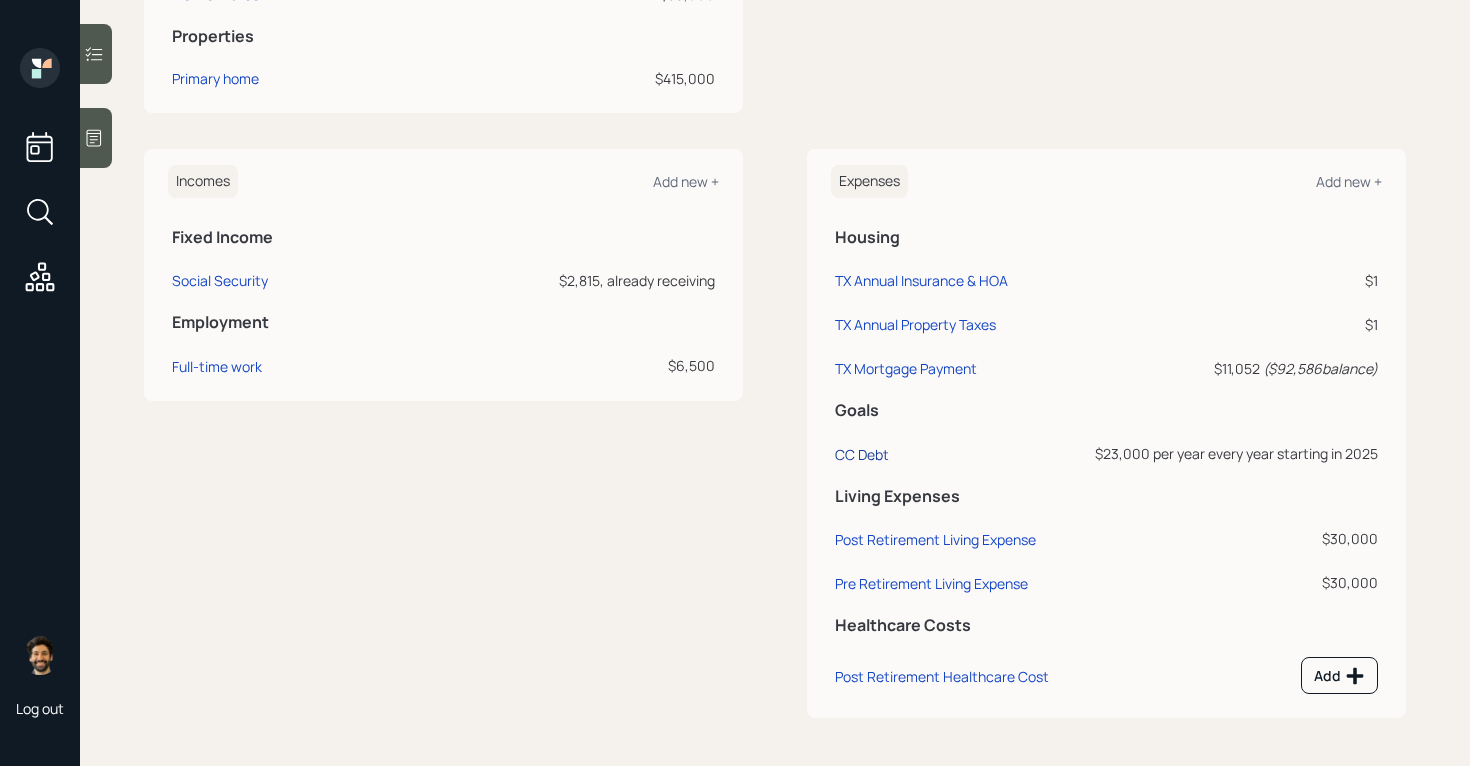 click on "CC Debt" at bounding box center [862, 454] 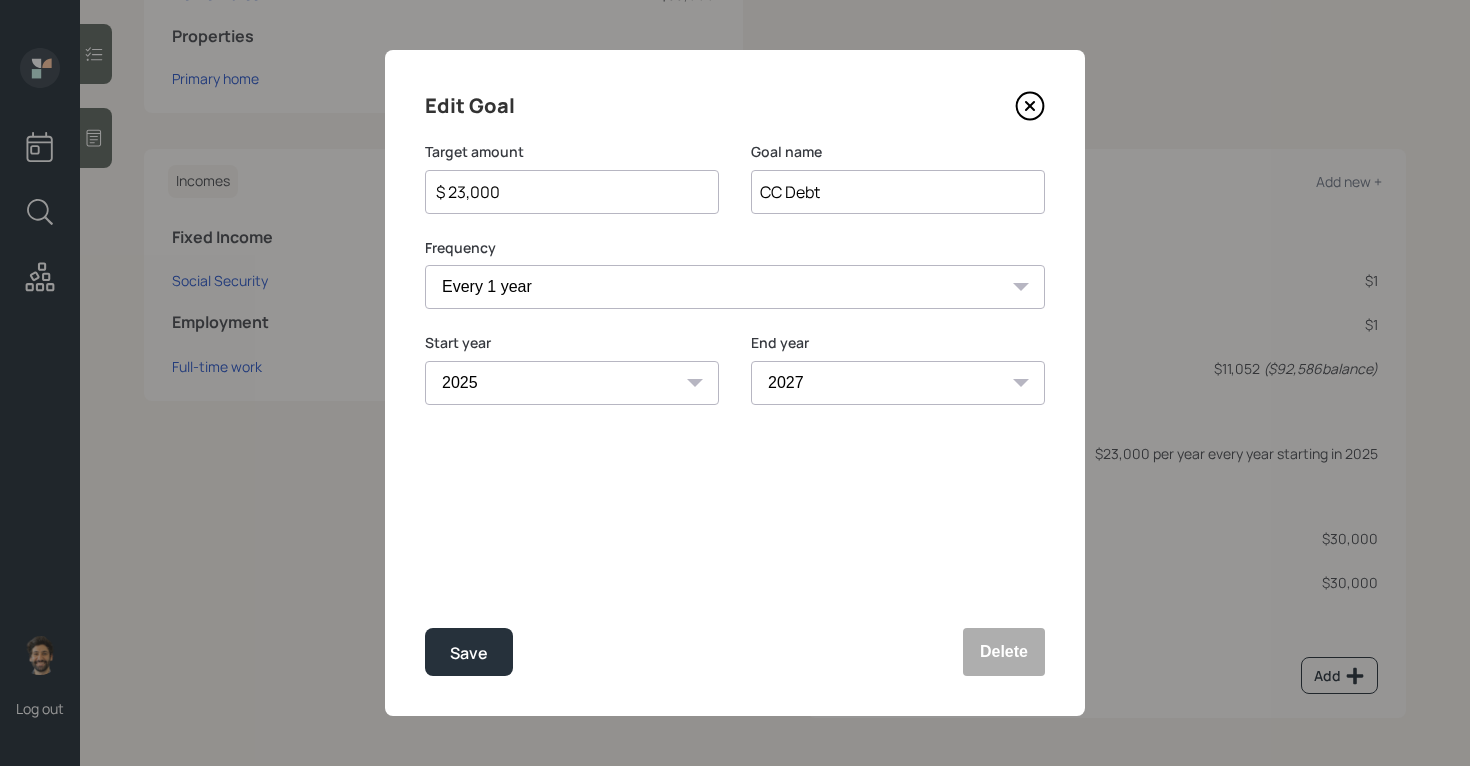 click on "2025 2026 2027 2028 2029 2030 2031 2032 2033 2034 2035 2036 2037 2038 2039 2040 2041 2042 2043 2044 2045 2046 2047 2048 2049 2050 2051 2052 2053" at bounding box center [572, 383] 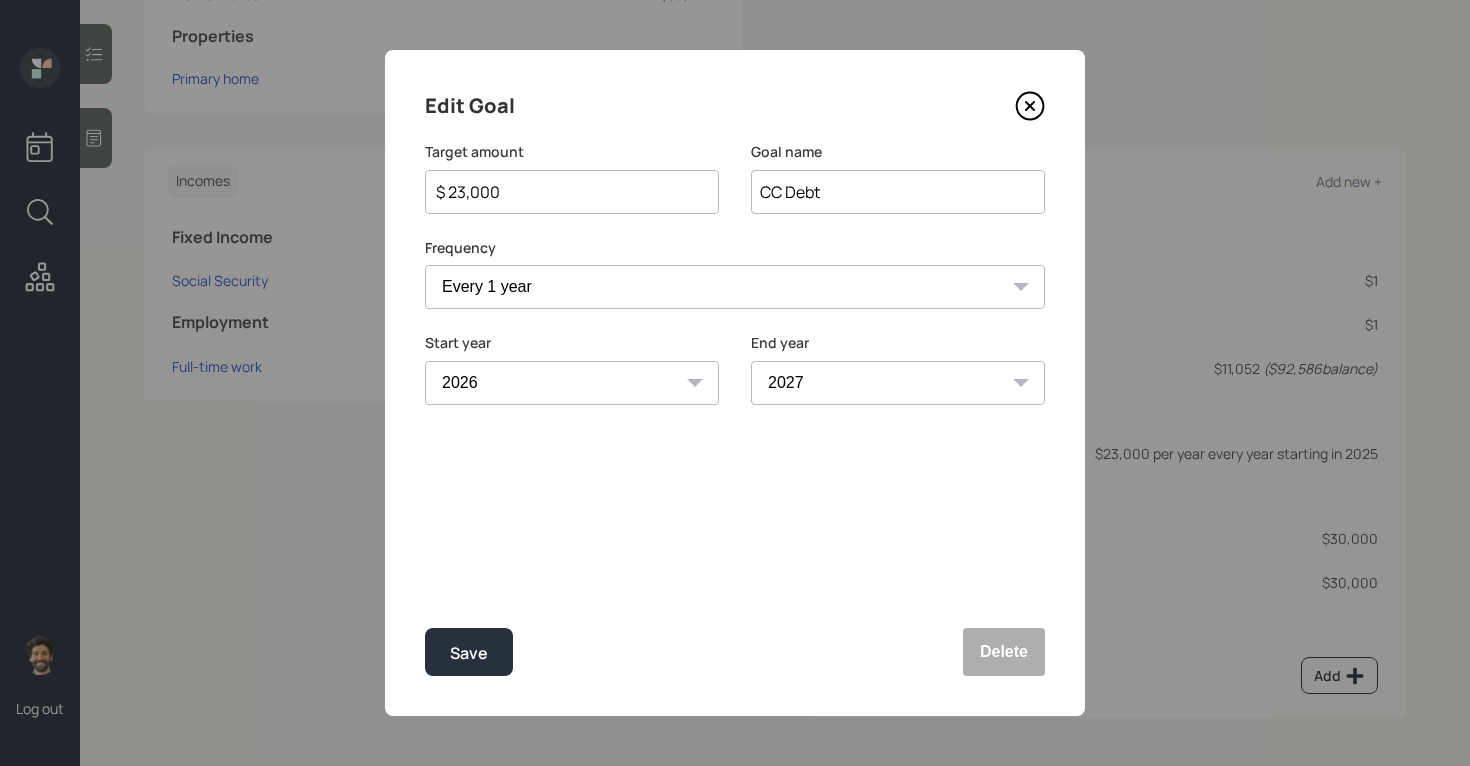 click on "2025 2026 2027 2028 2029 2030 2031 2032 2033 2034 2035 2036 2037 2038 2039 2040 2041 2042 2043 2044 2045 2046 2047 2048 2049 2050 2051 2052 2053" at bounding box center (898, 383) 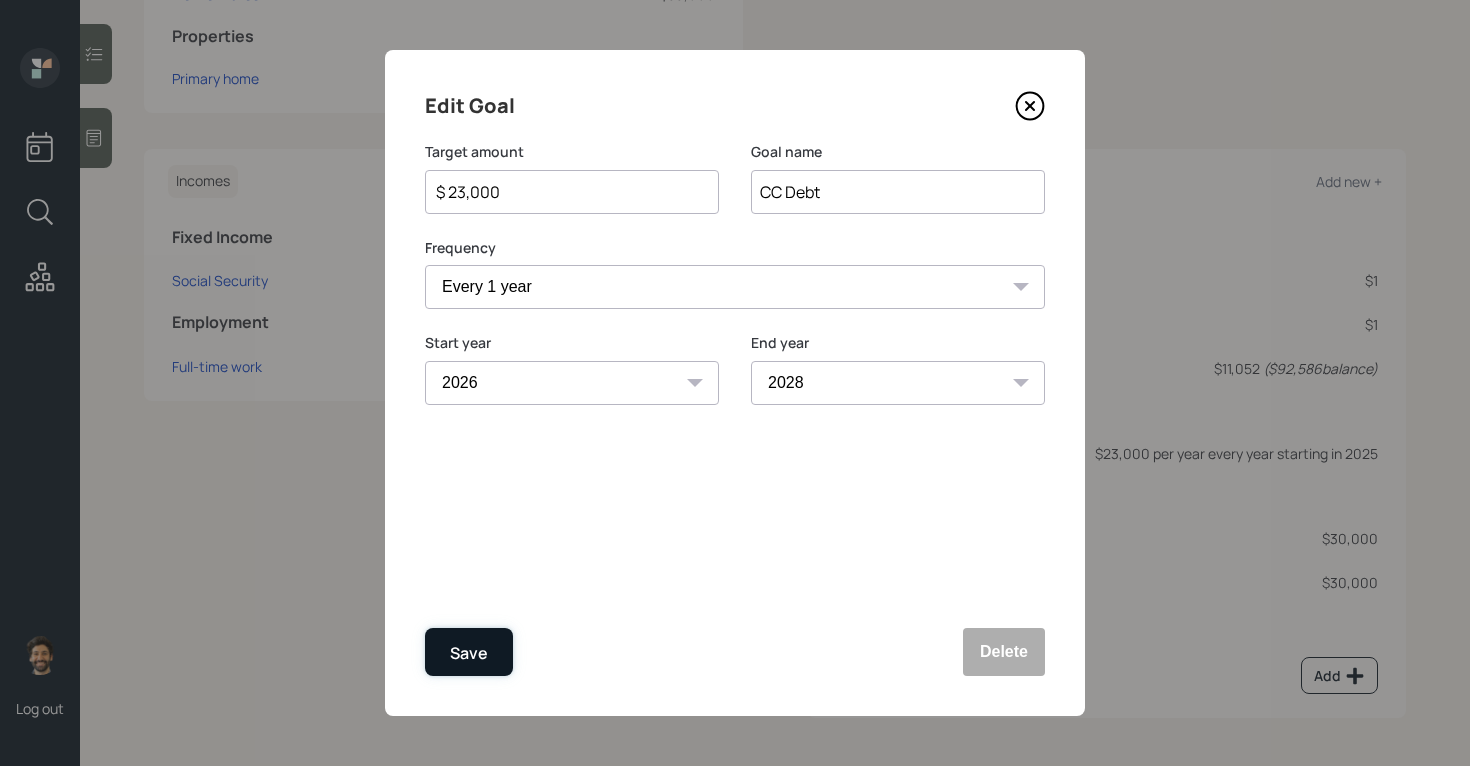 click on "Save" at bounding box center [469, 653] 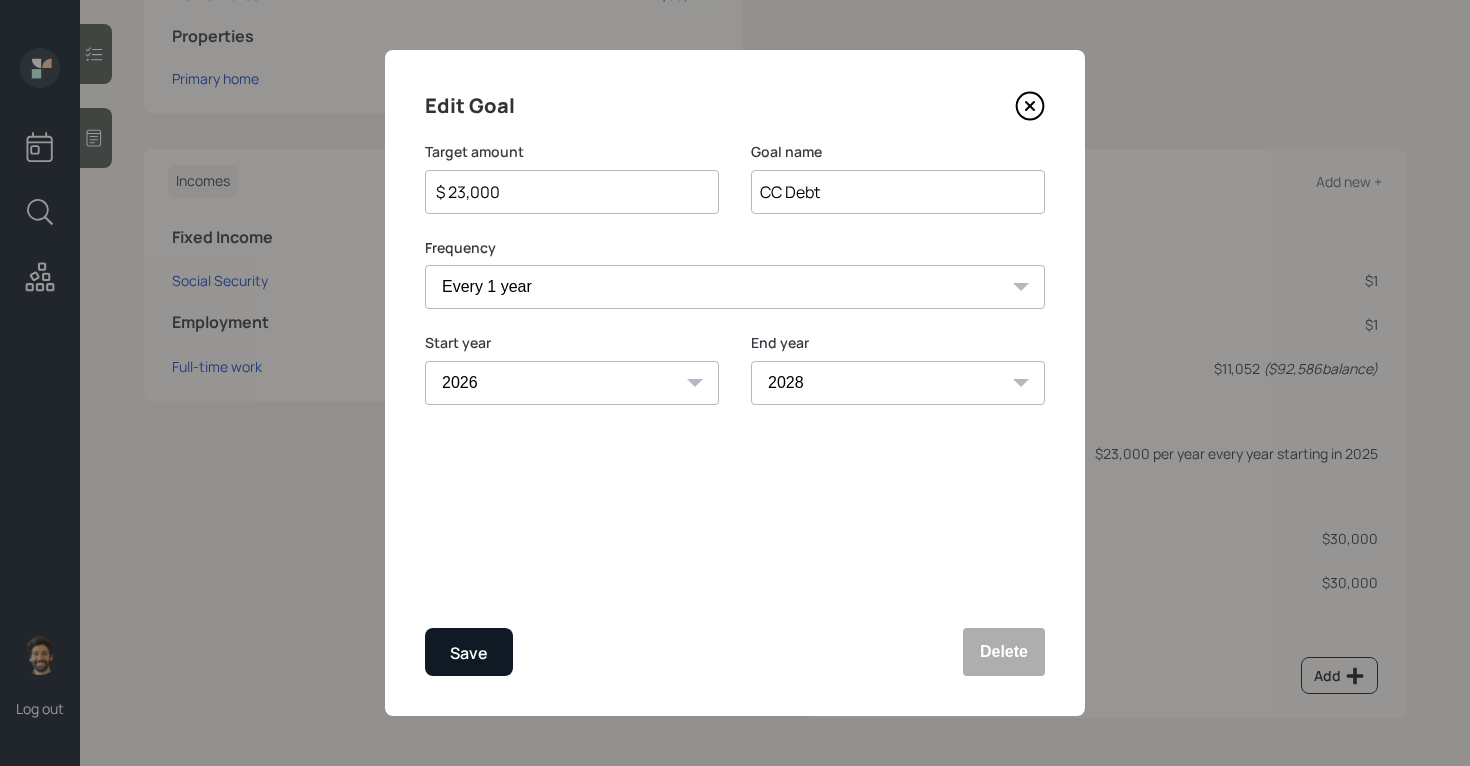 select on "2025" 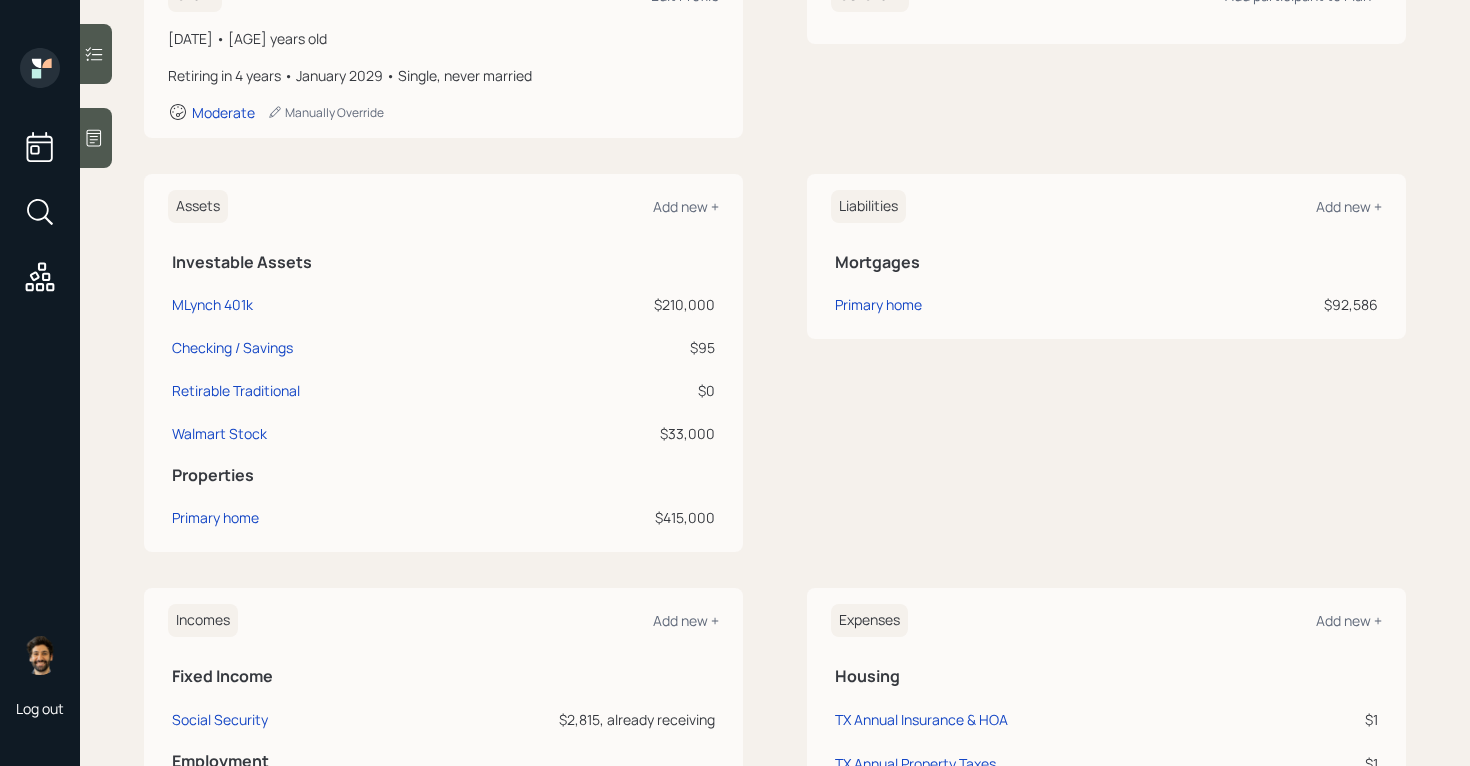 scroll, scrollTop: 0, scrollLeft: 0, axis: both 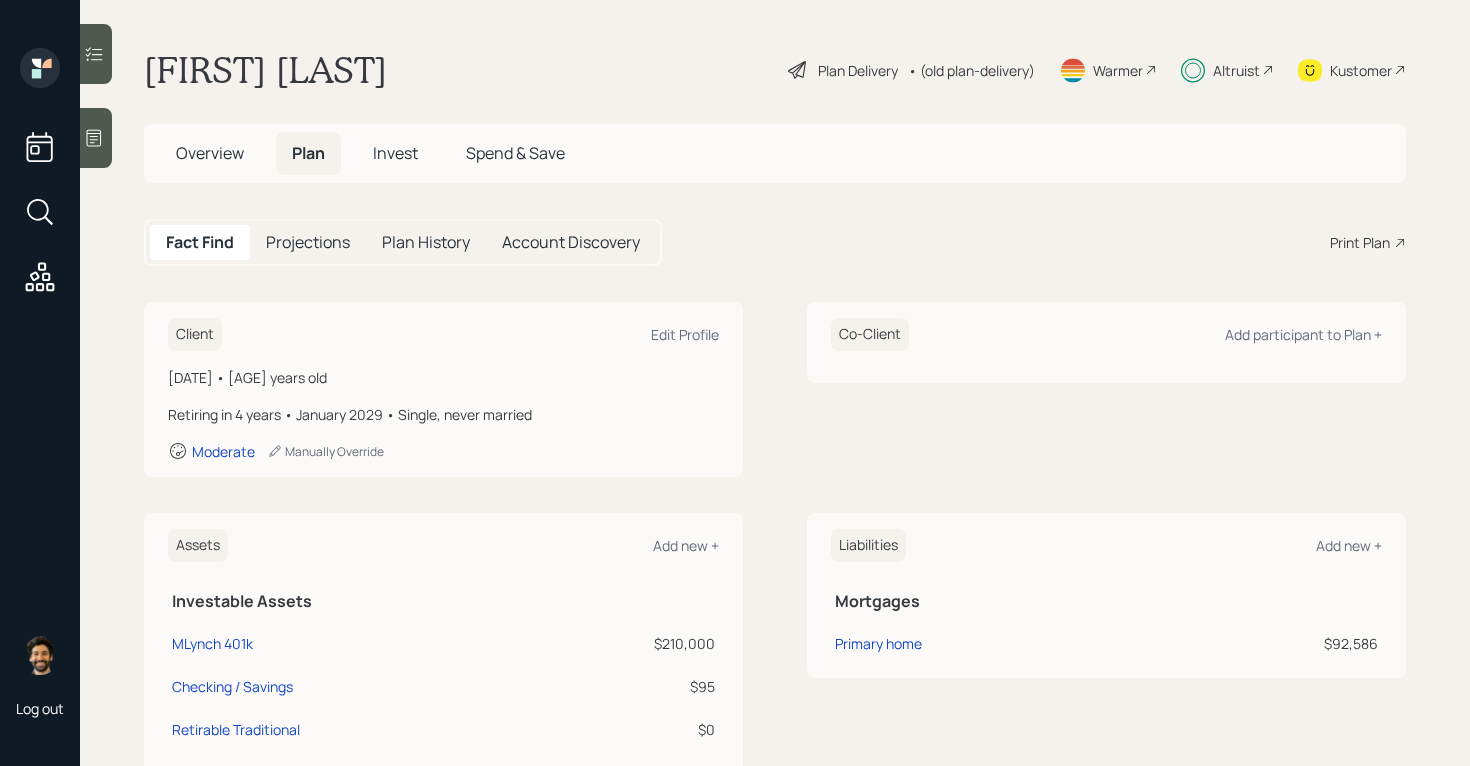 click on "• (old plan-delivery)" at bounding box center (971, 70) 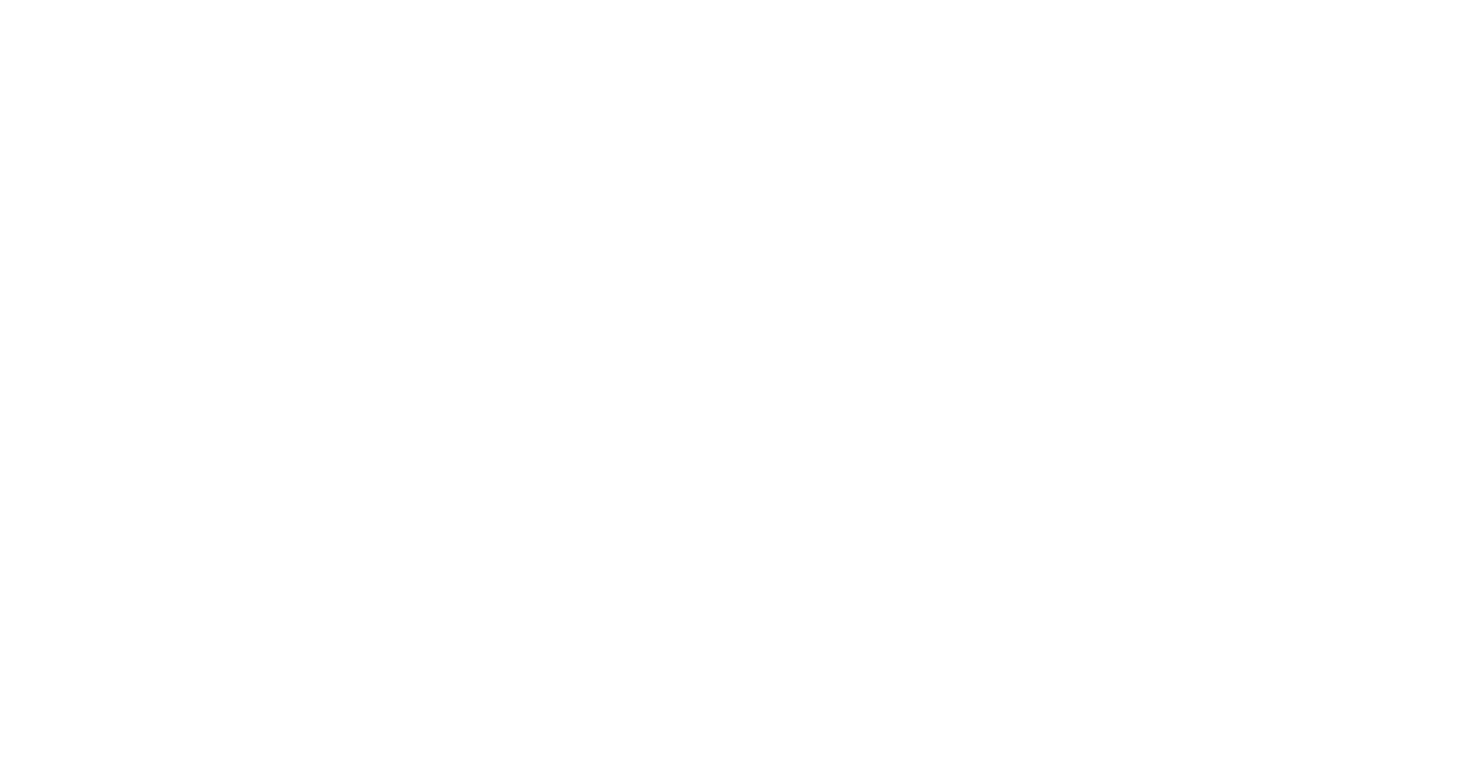 scroll, scrollTop: 0, scrollLeft: 0, axis: both 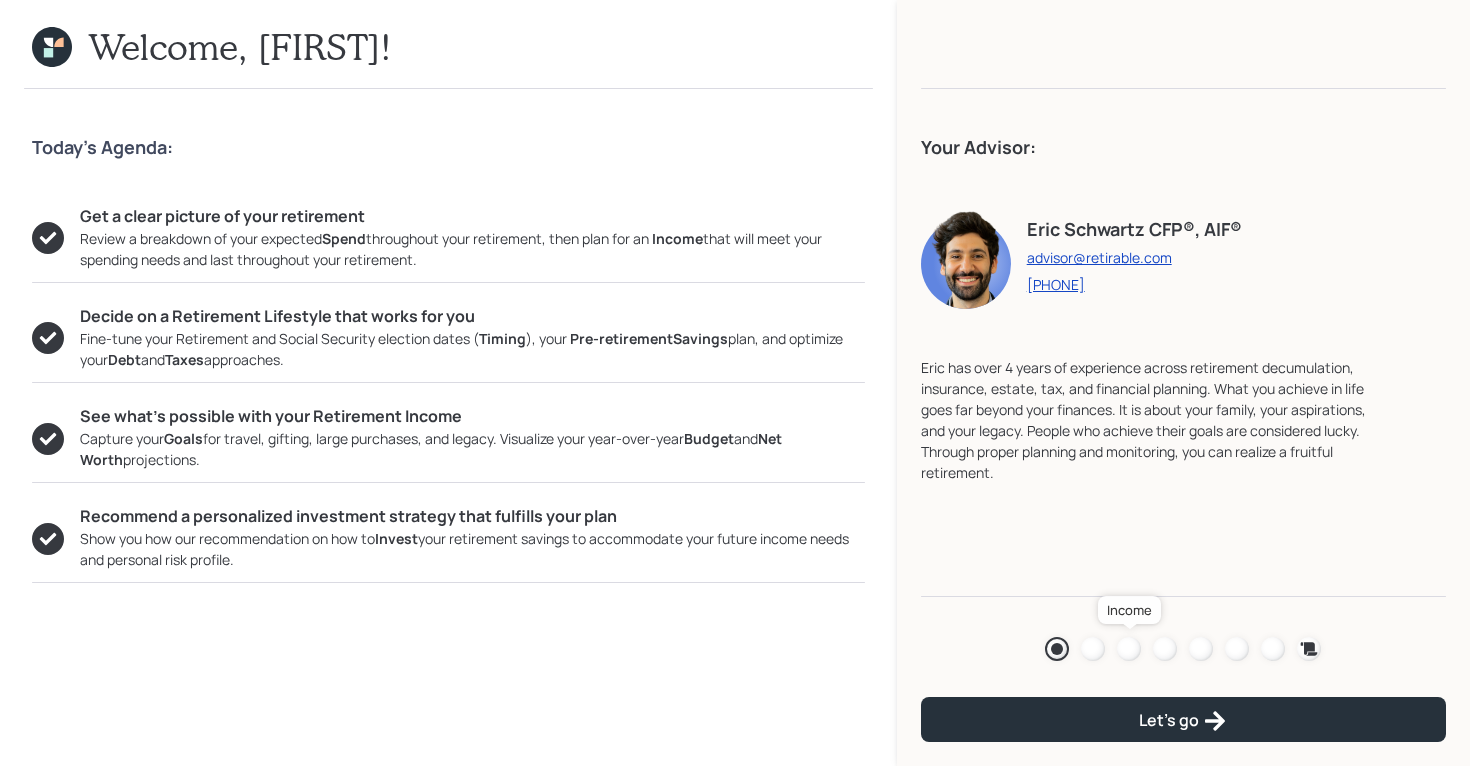 click at bounding box center [1129, 649] 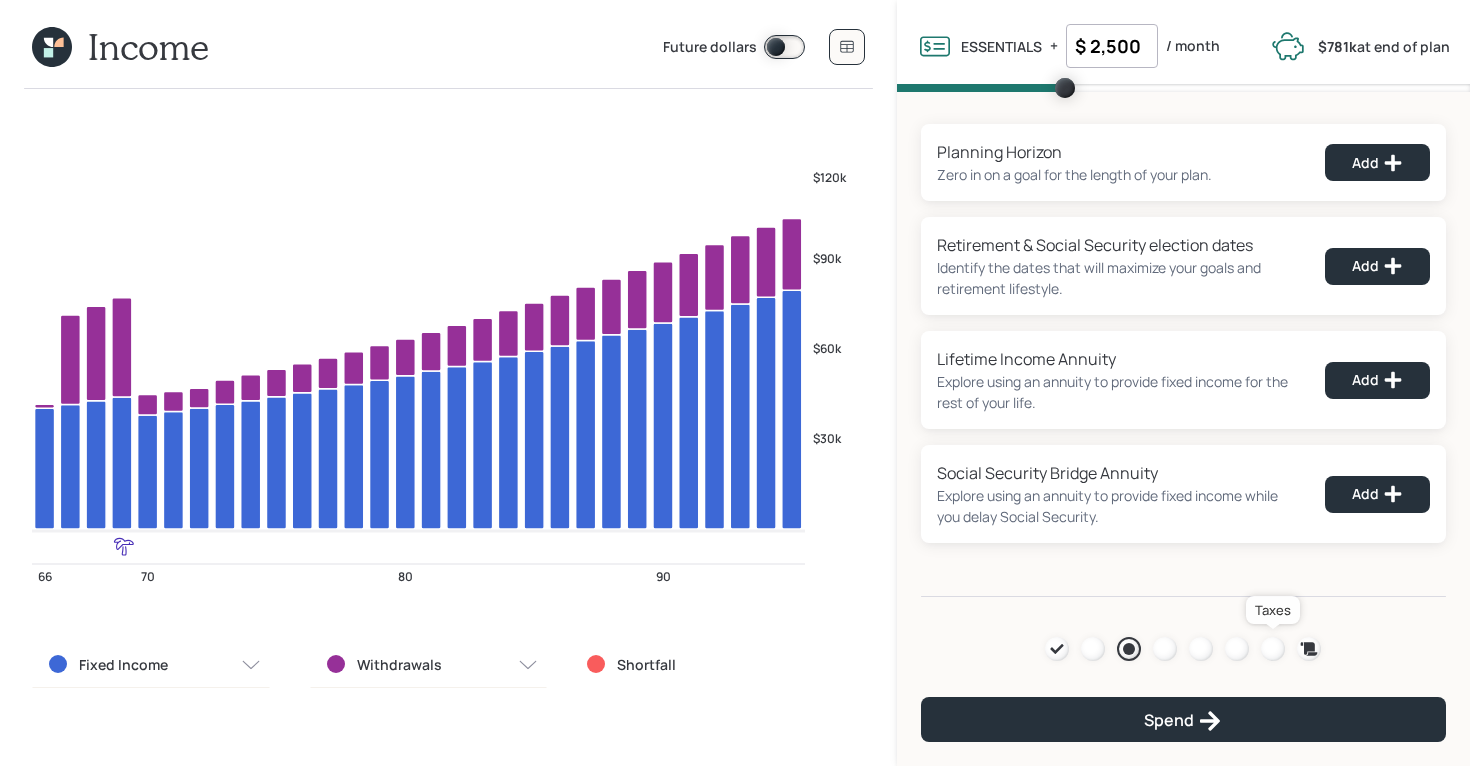 click at bounding box center [1273, 649] 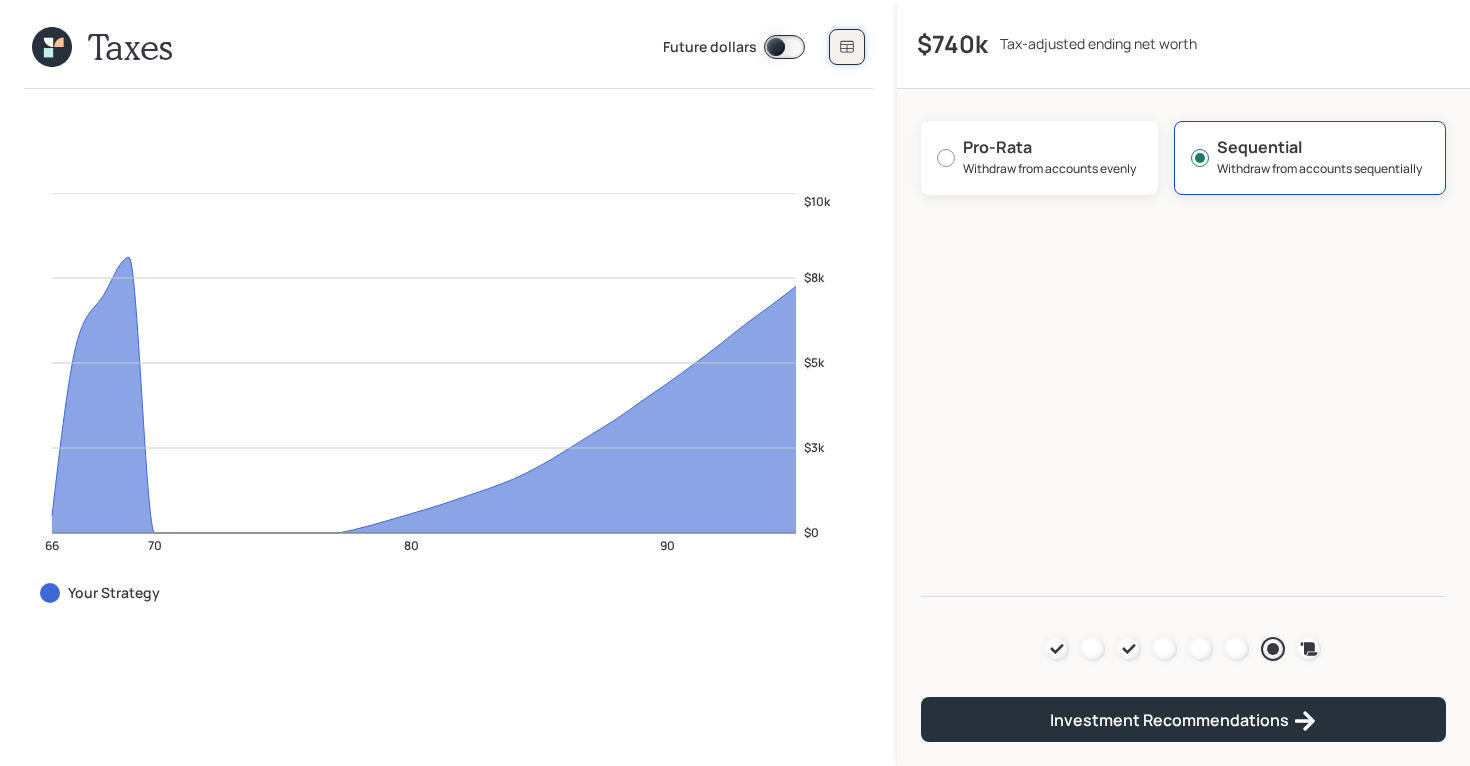 click 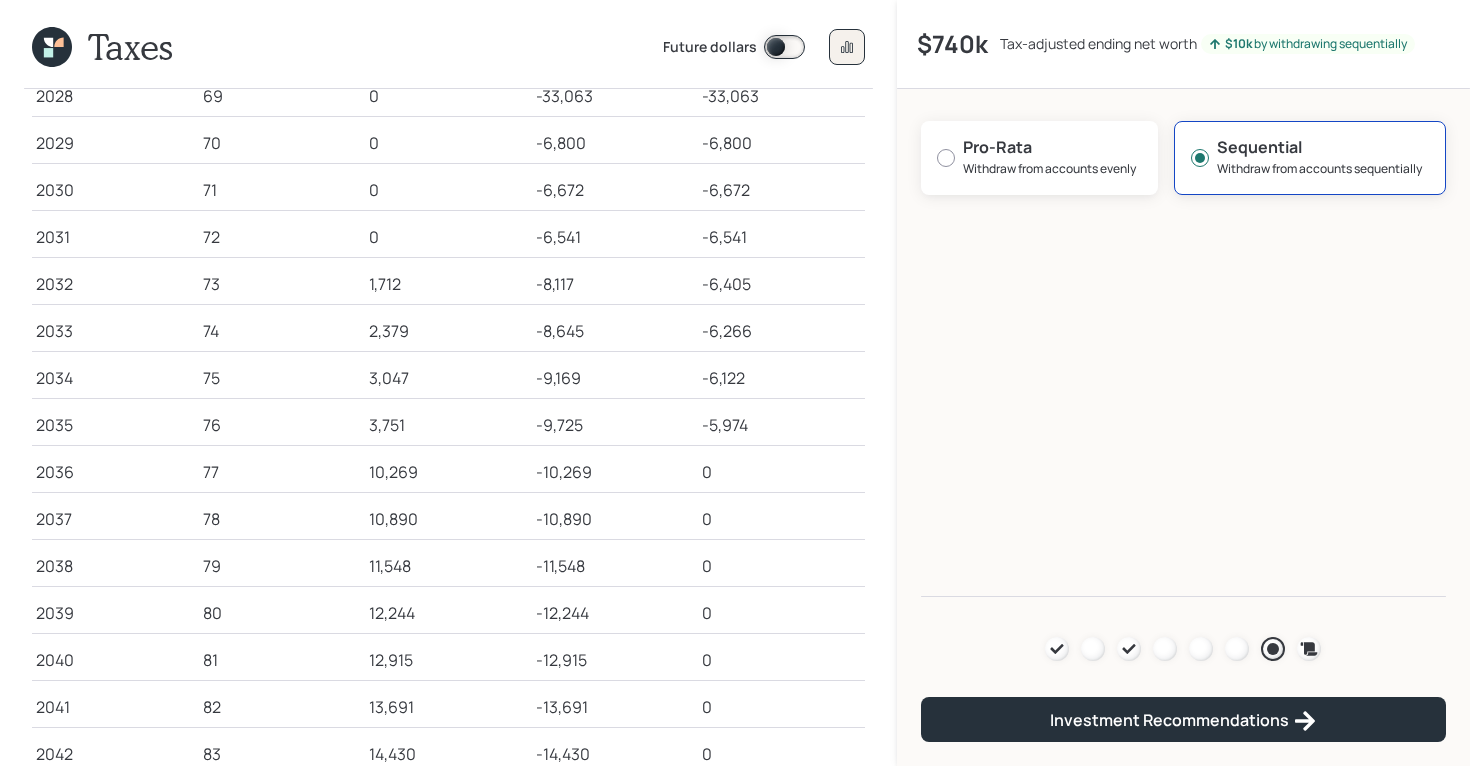 scroll, scrollTop: 0, scrollLeft: 0, axis: both 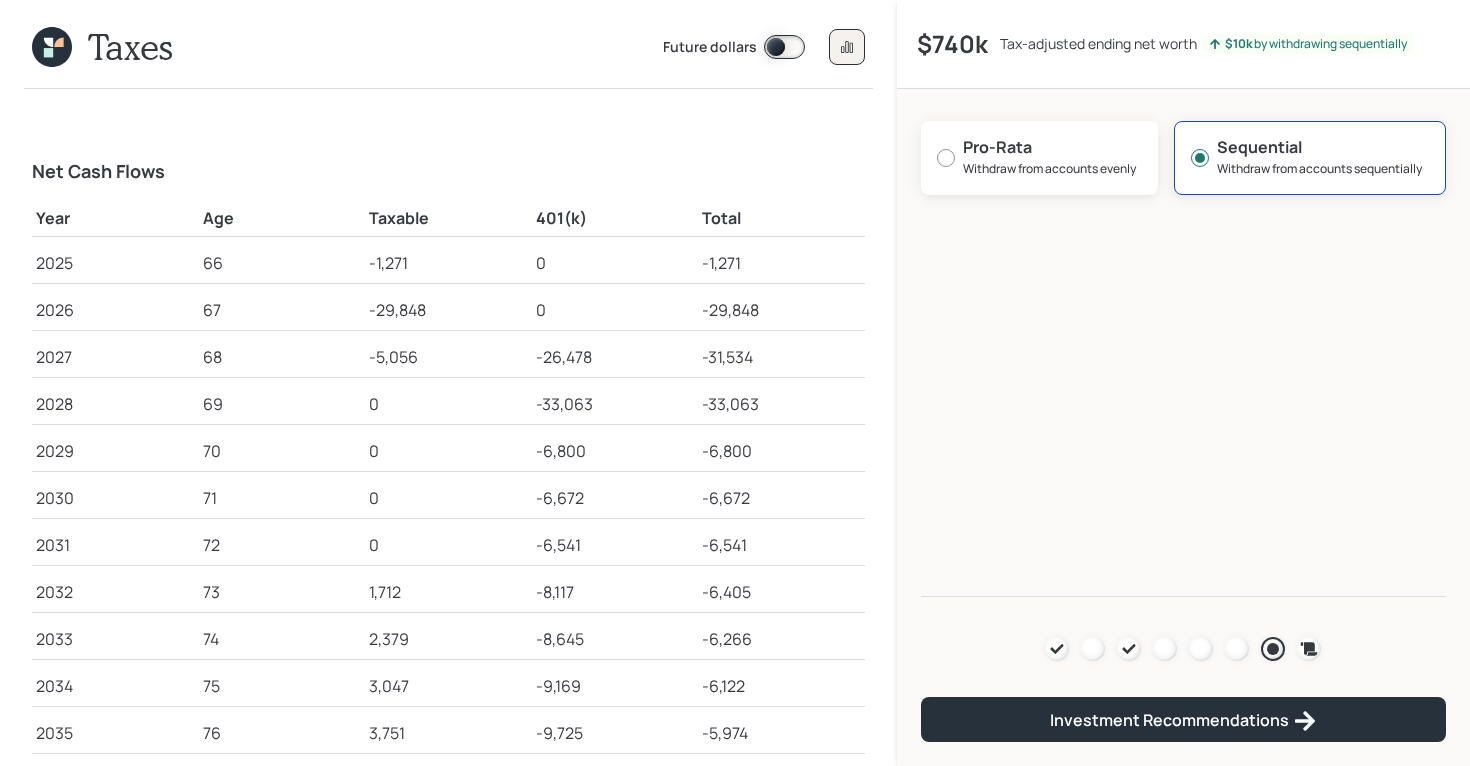 click 